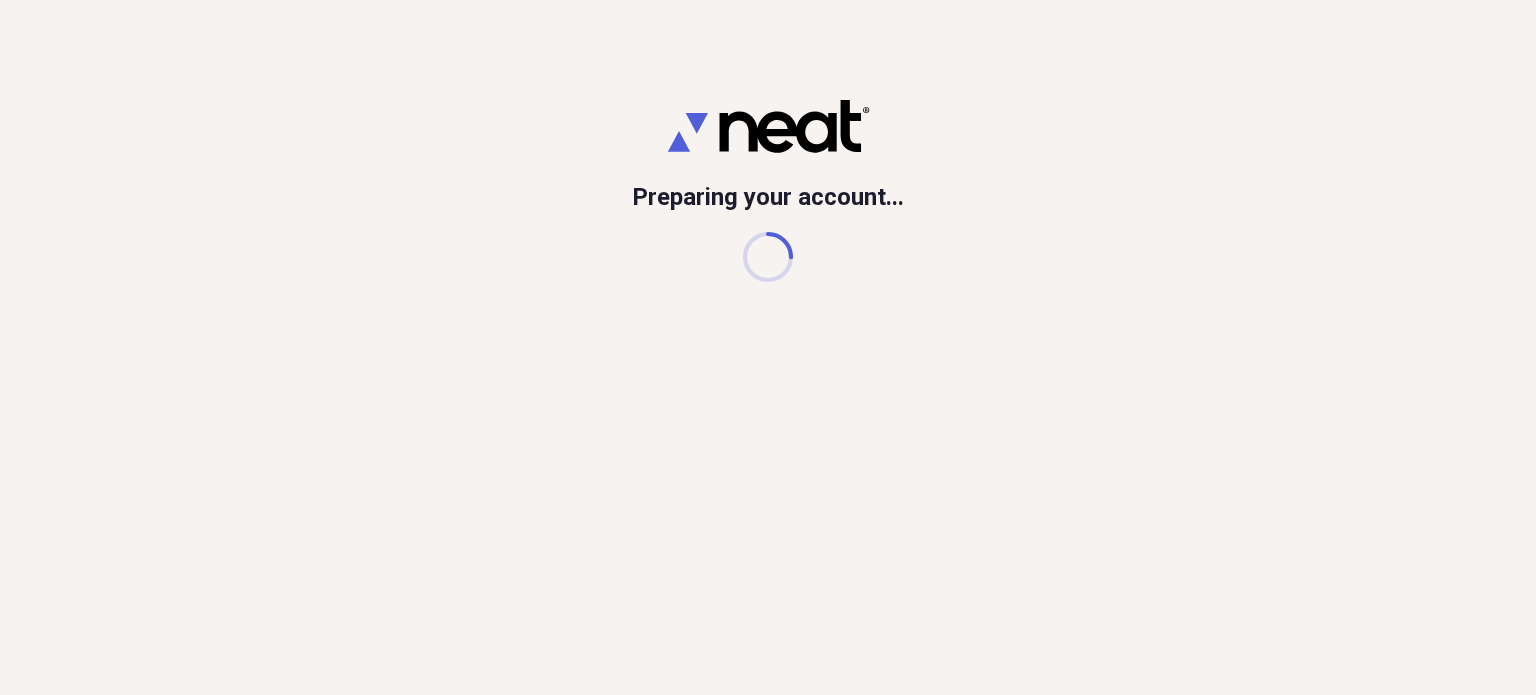 scroll, scrollTop: 0, scrollLeft: 0, axis: both 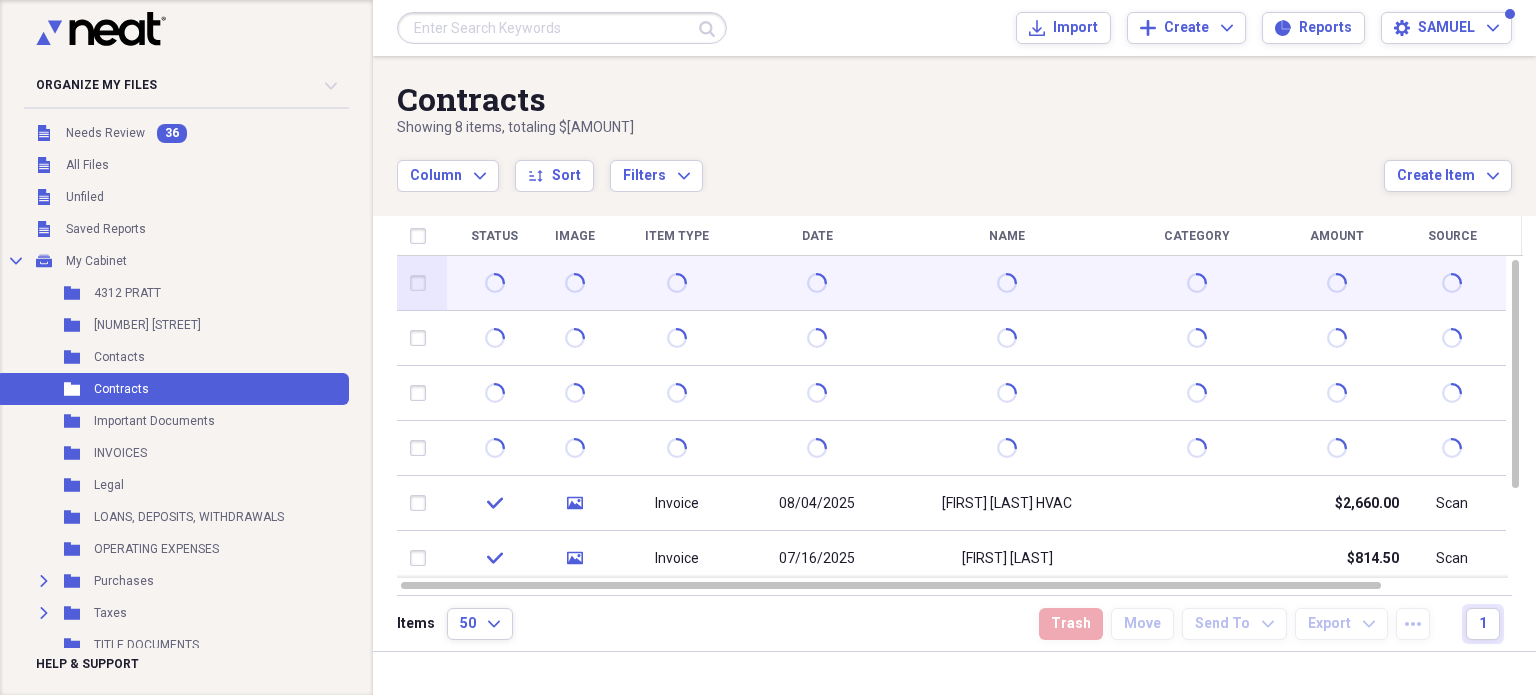 click 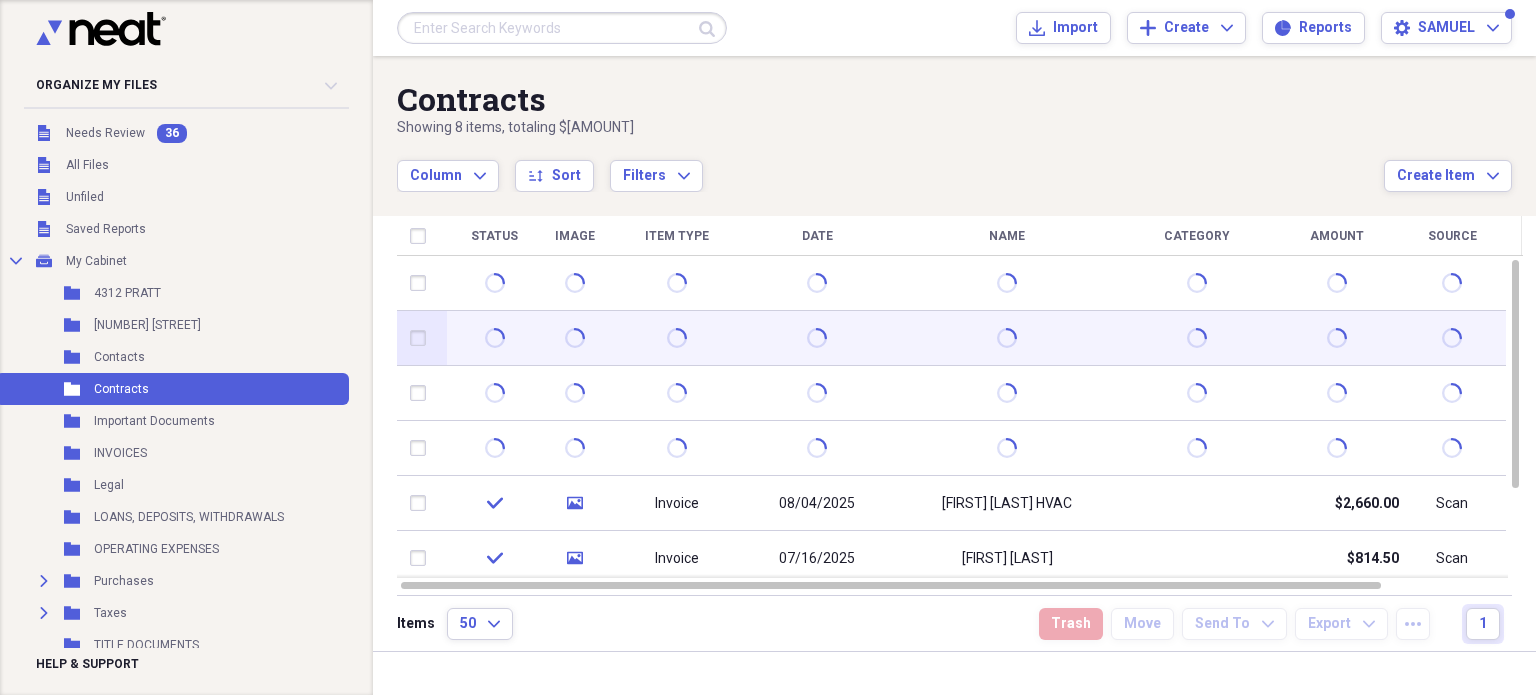 click at bounding box center [1007, 338] 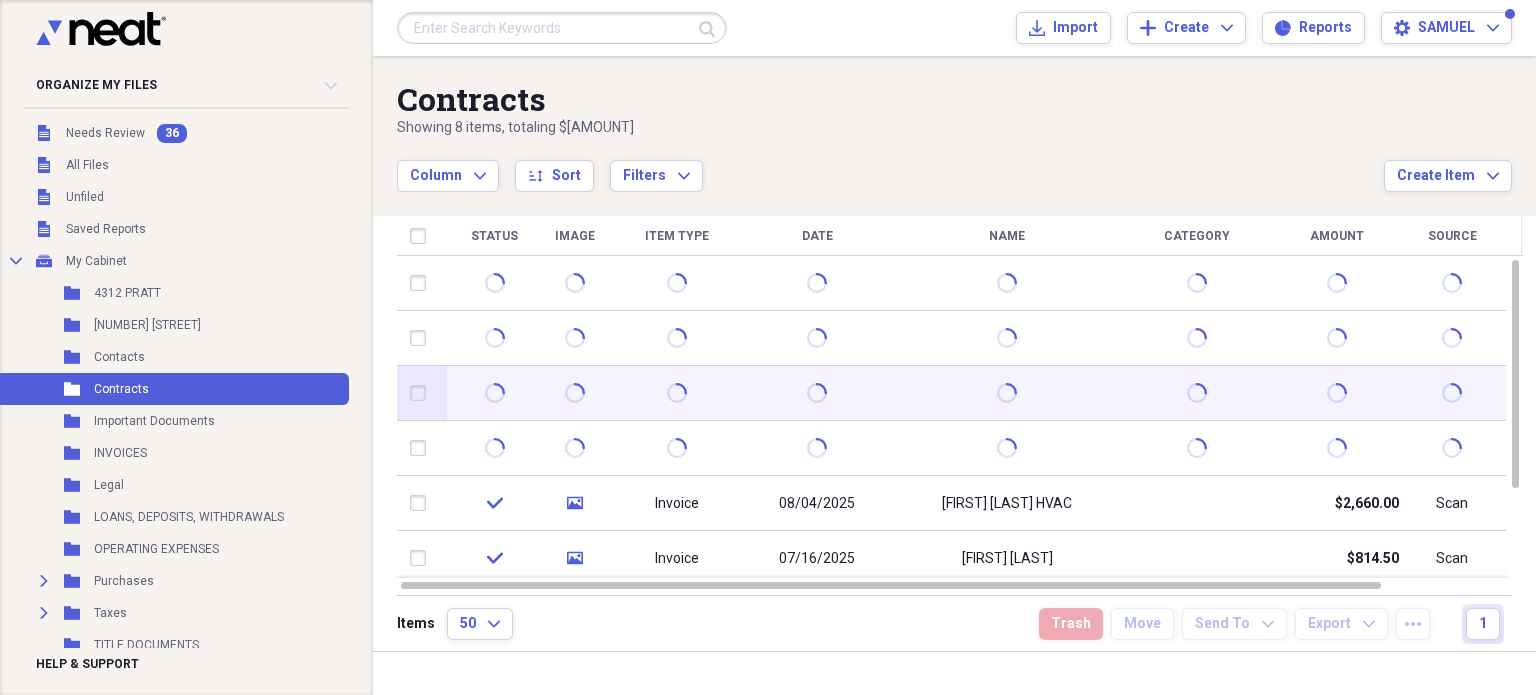 drag, startPoint x: 909, startPoint y: 375, endPoint x: 909, endPoint y: 386, distance: 11 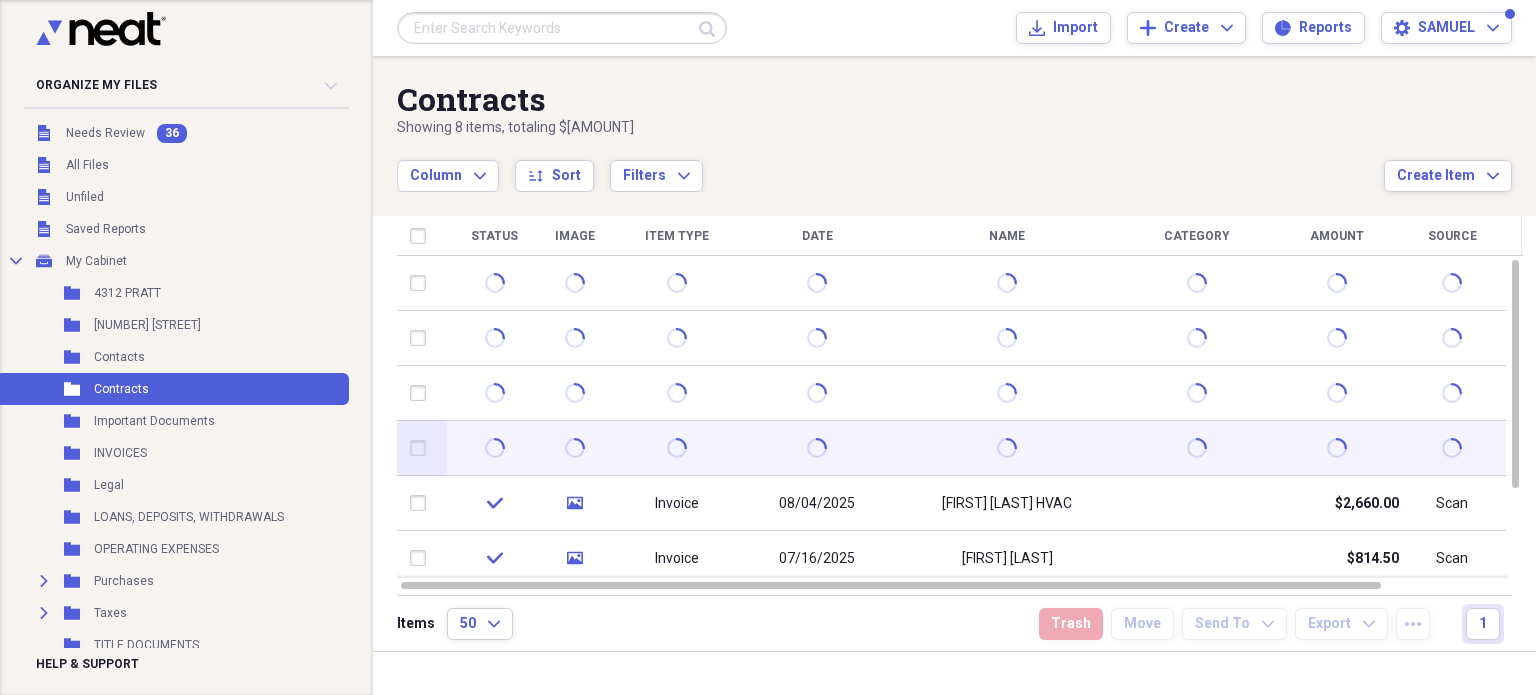 click at bounding box center [1007, 448] 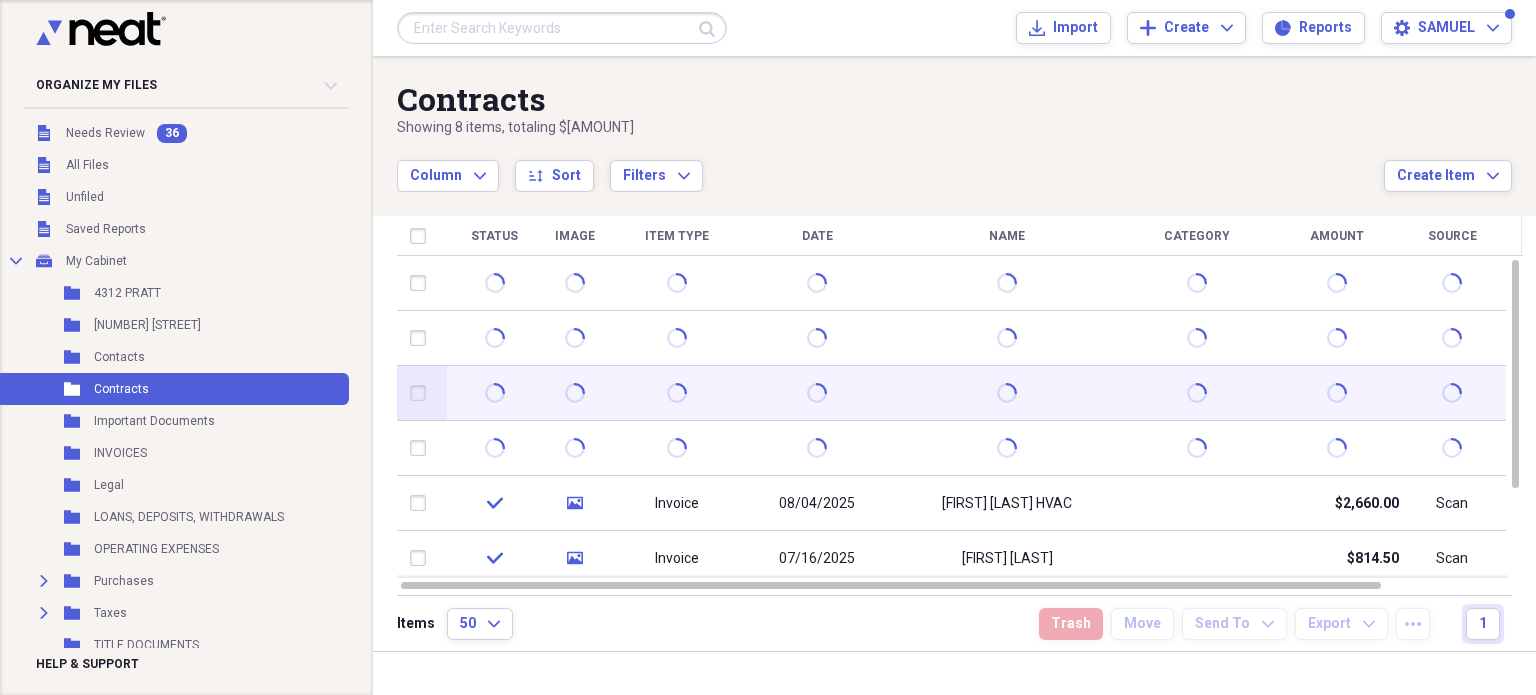 click at bounding box center [1007, 393] 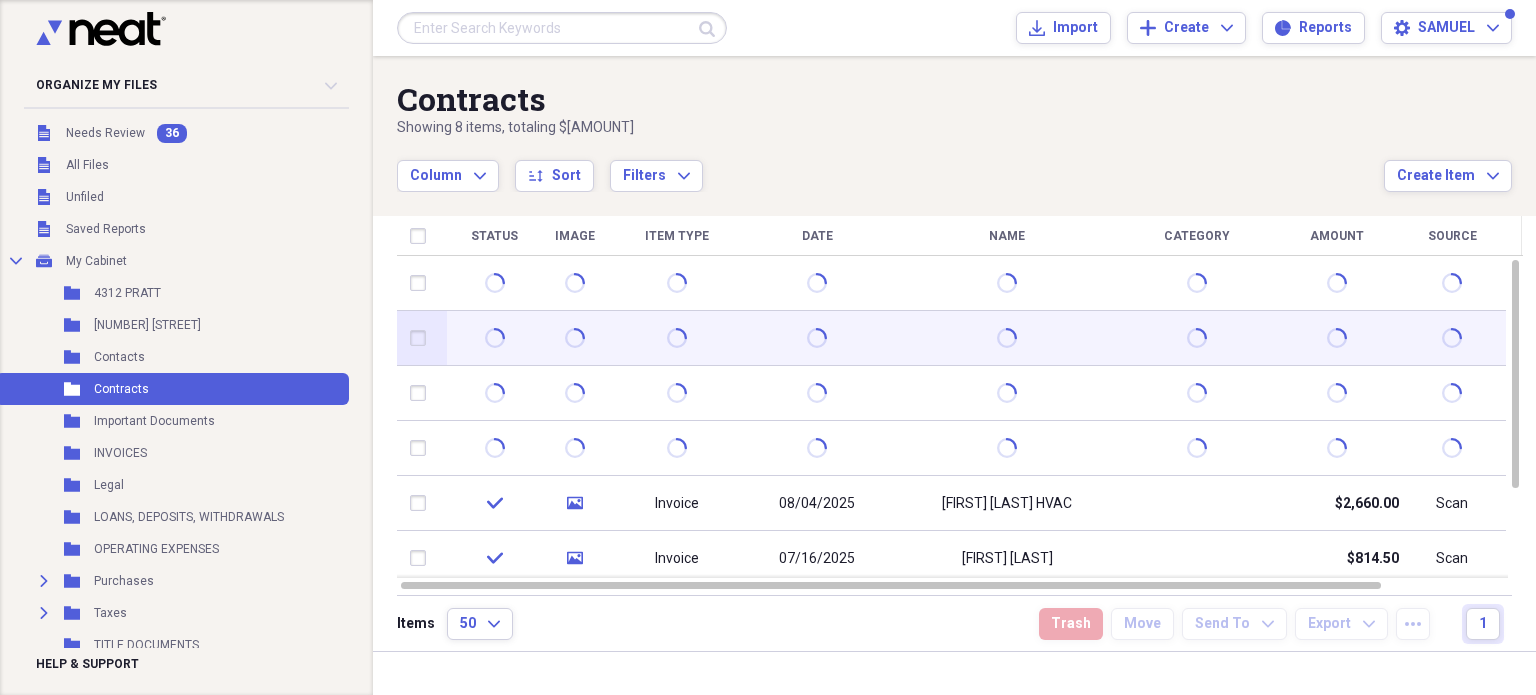 click at bounding box center (1007, 338) 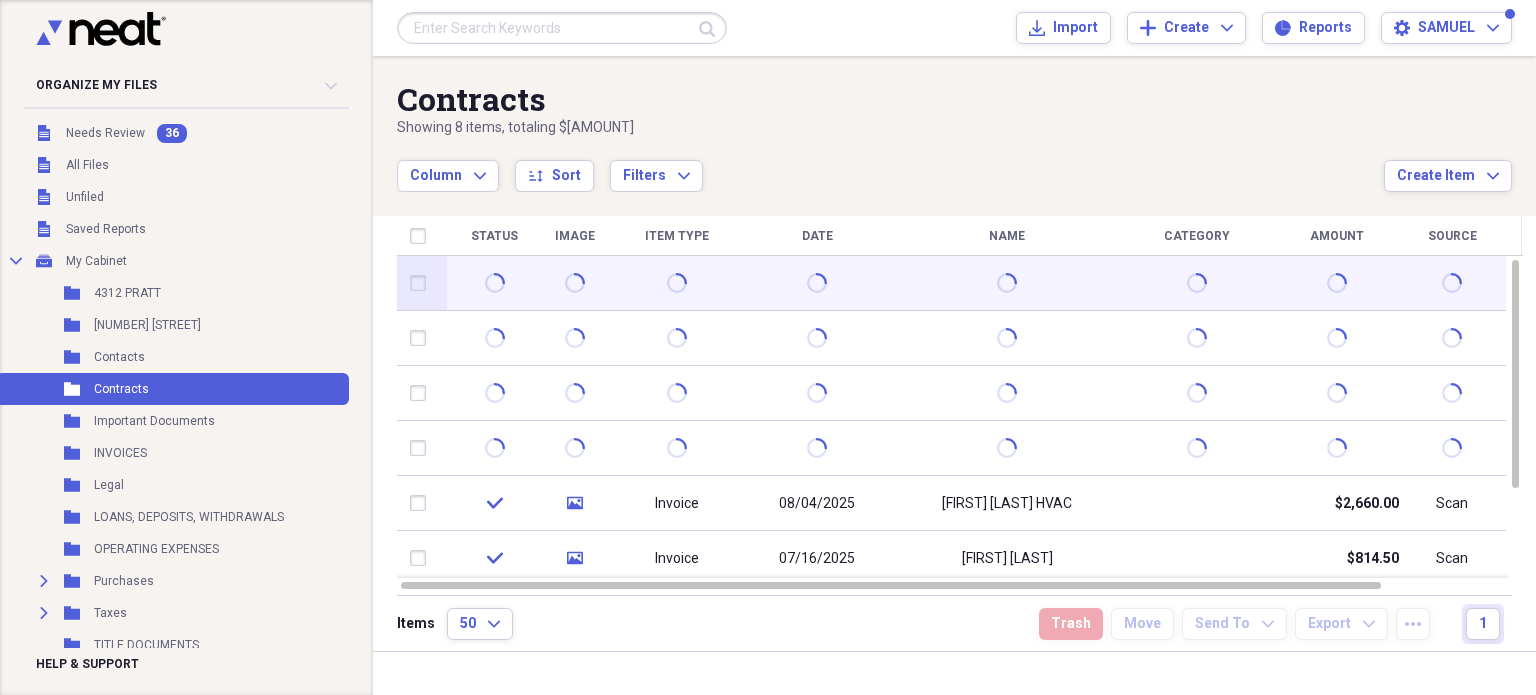 click at bounding box center [1007, 283] 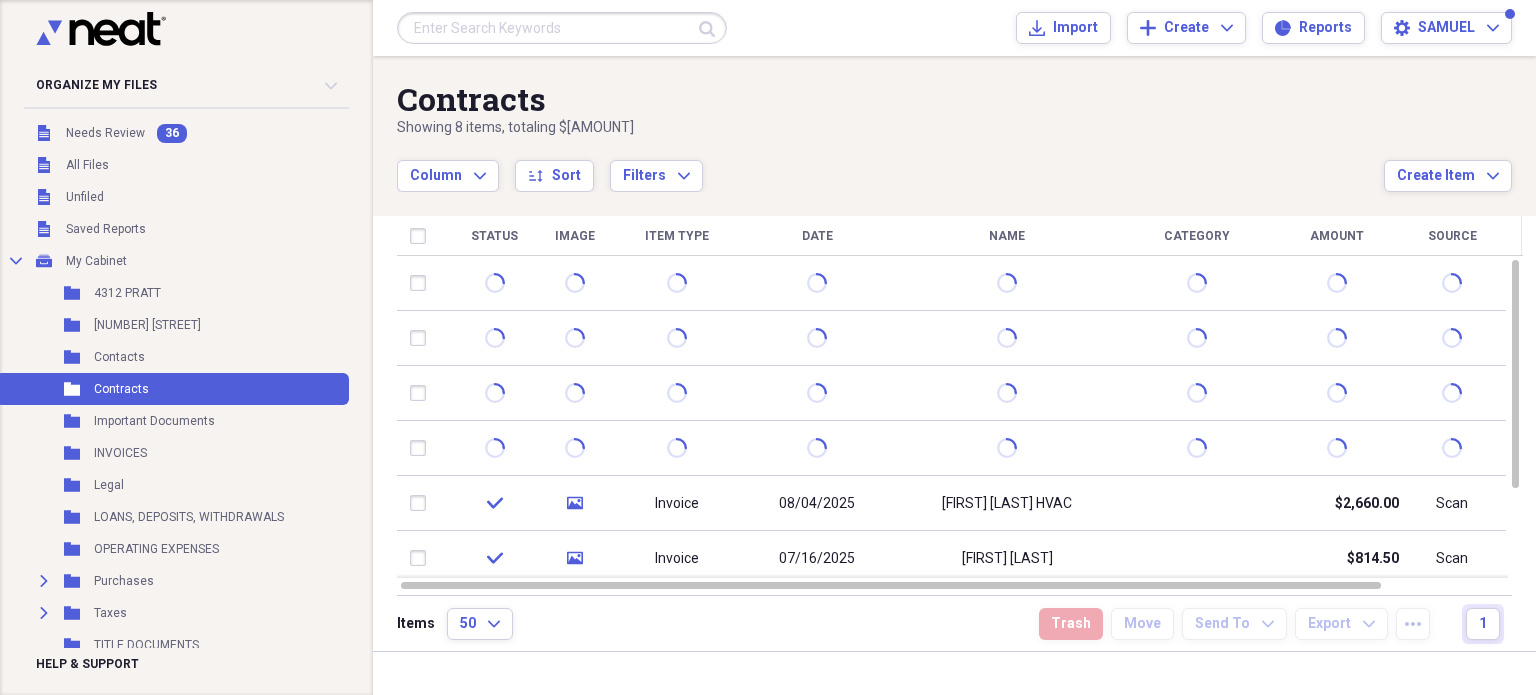 click on "Column Expand sort Sort Filters  Expand" at bounding box center [890, 165] 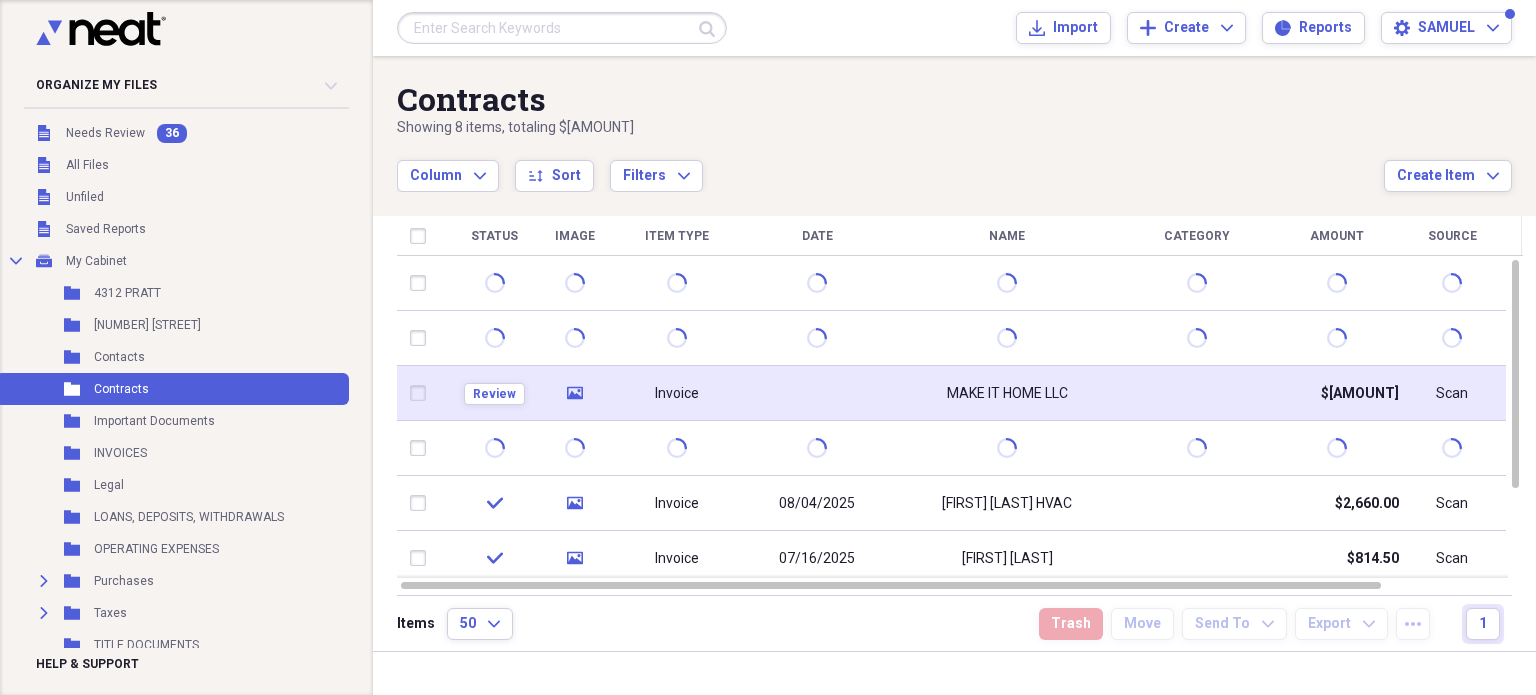 click on "MAKE IT HOME LLC" at bounding box center (1007, 393) 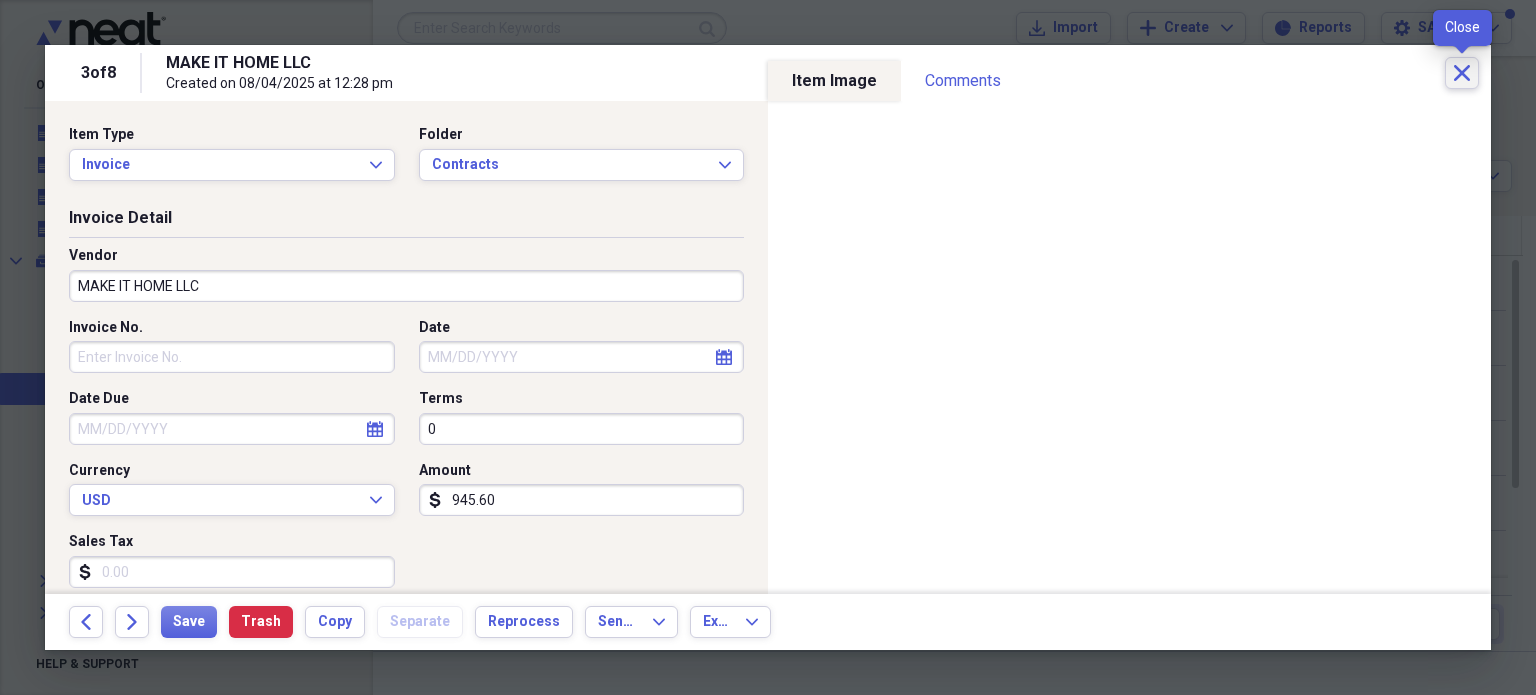 click on "Close" at bounding box center (1462, 73) 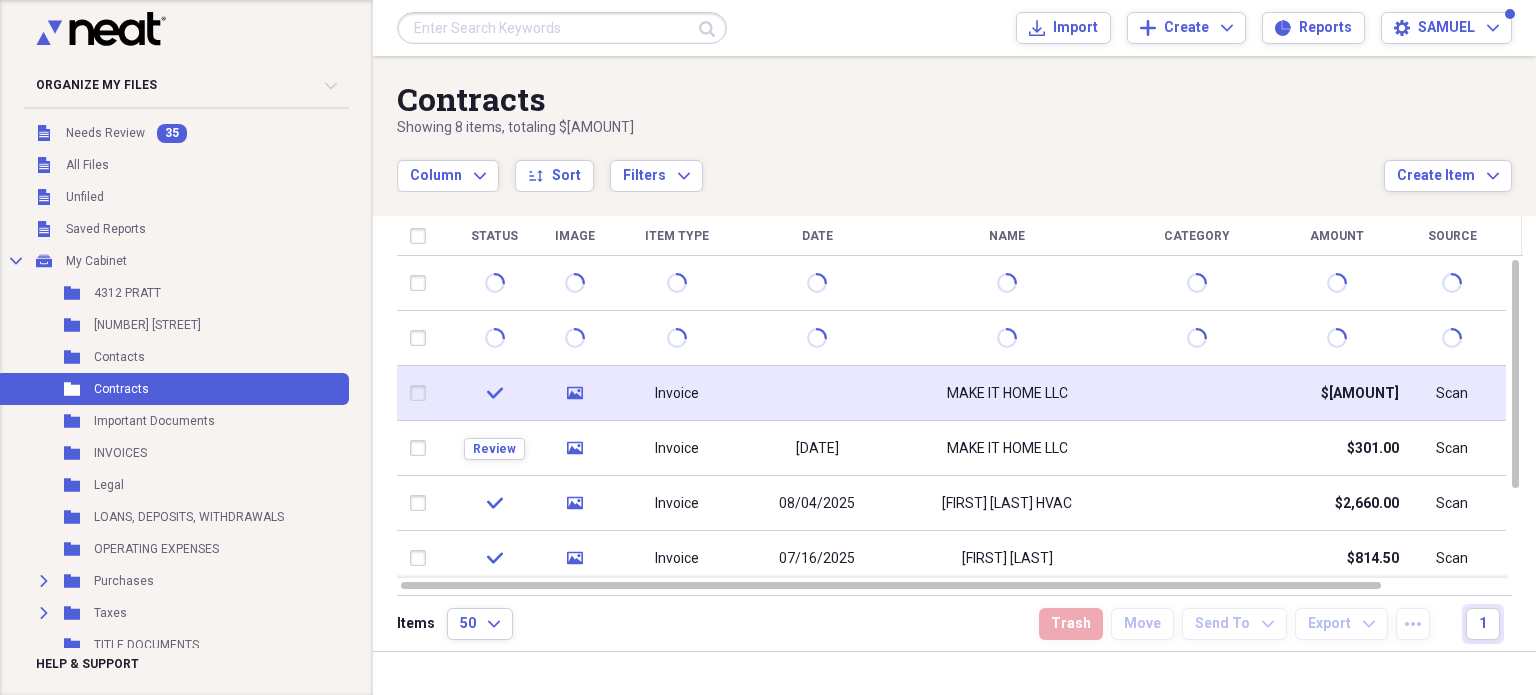 click on "MAKE IT HOME LLC" at bounding box center (1007, 393) 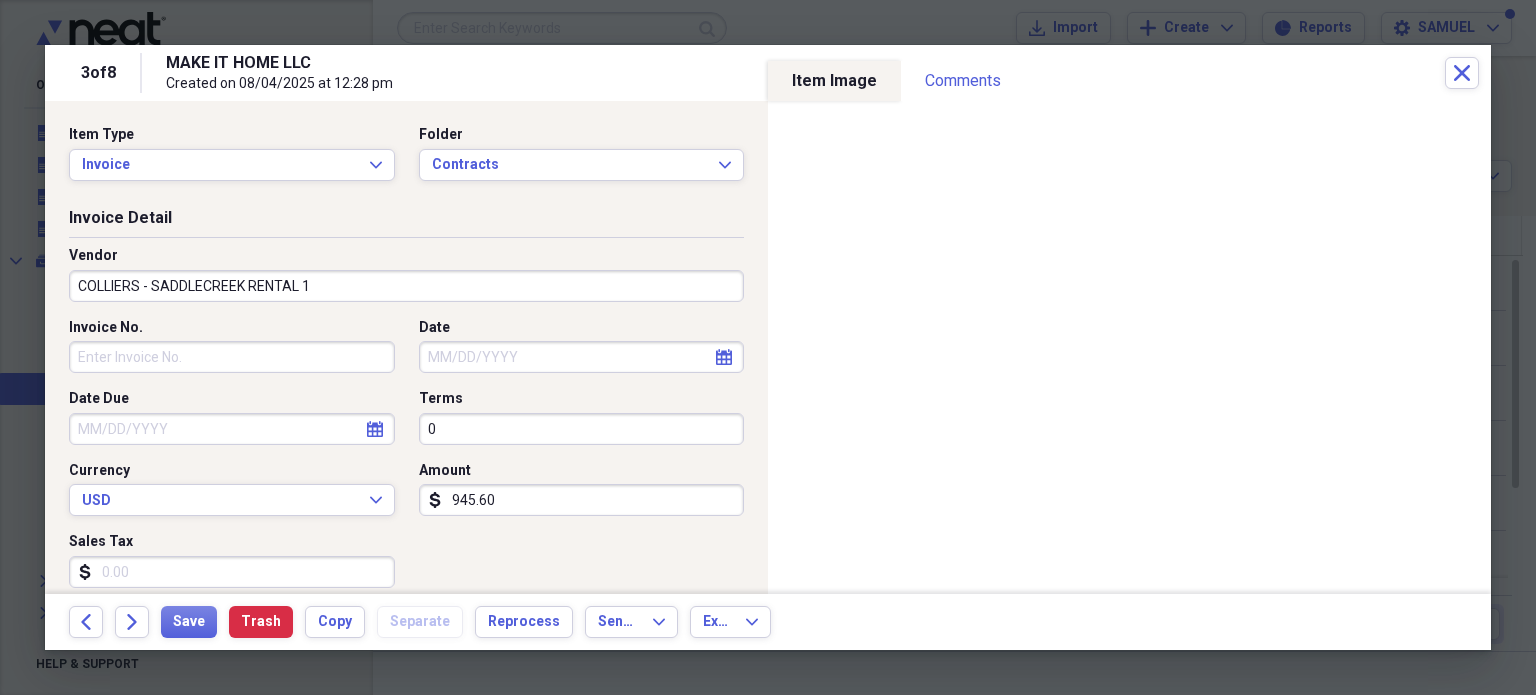 type on "COLLIERS - SADDLECREEK RENTAL 1" 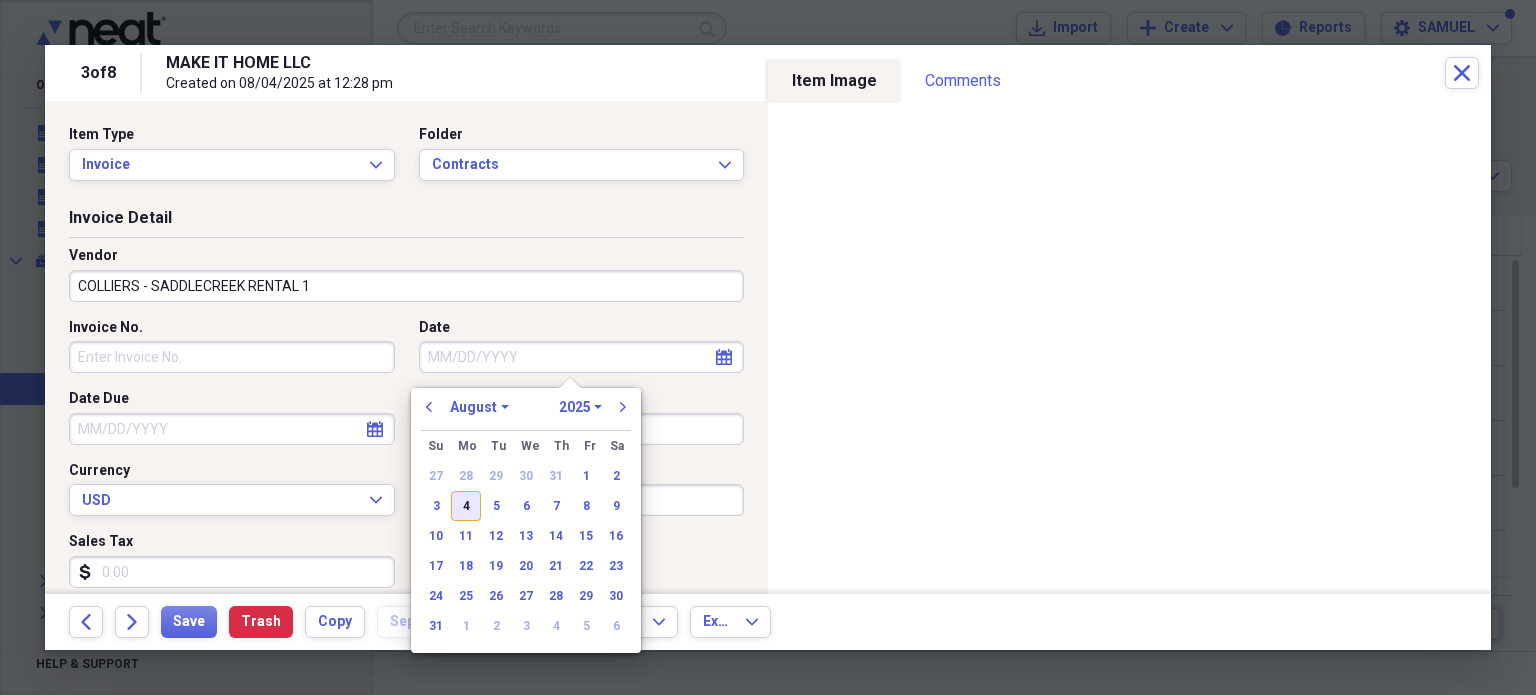 click on "4" at bounding box center (466, 506) 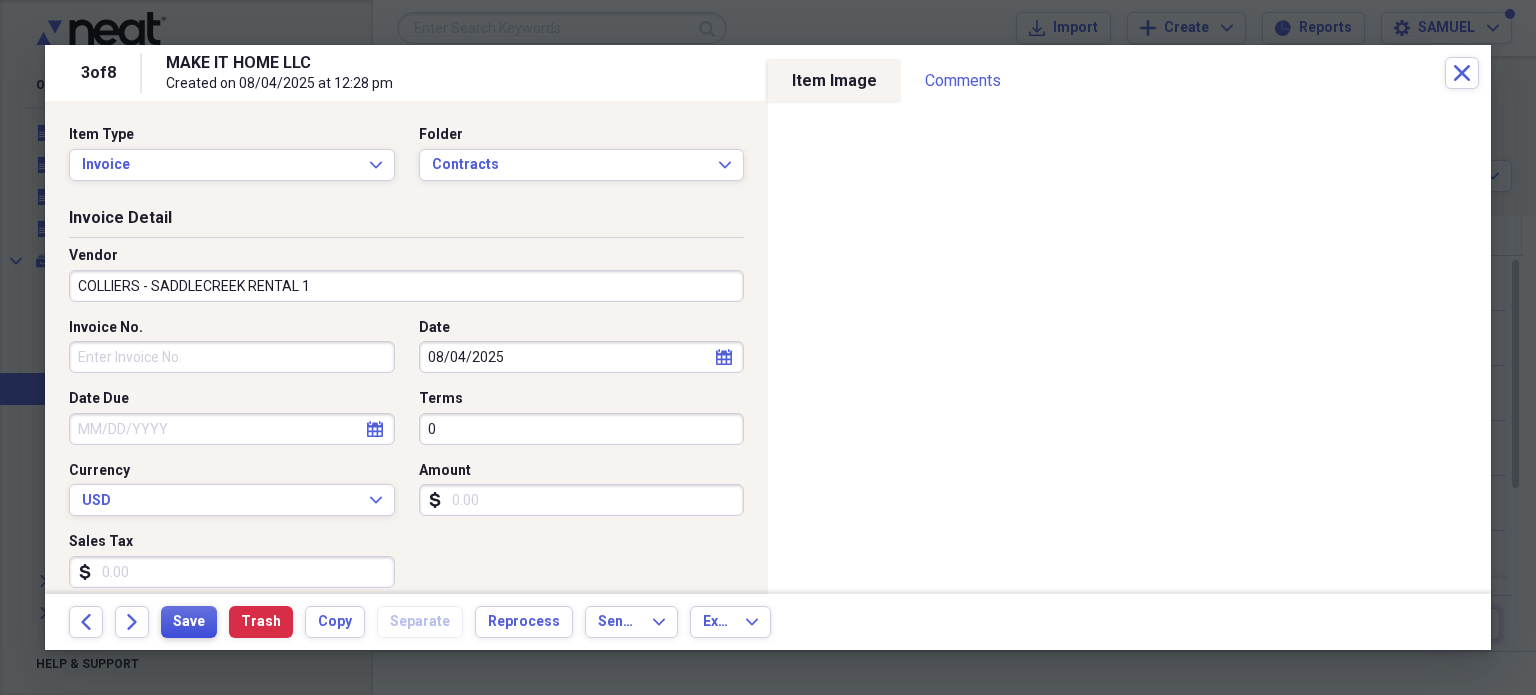 type 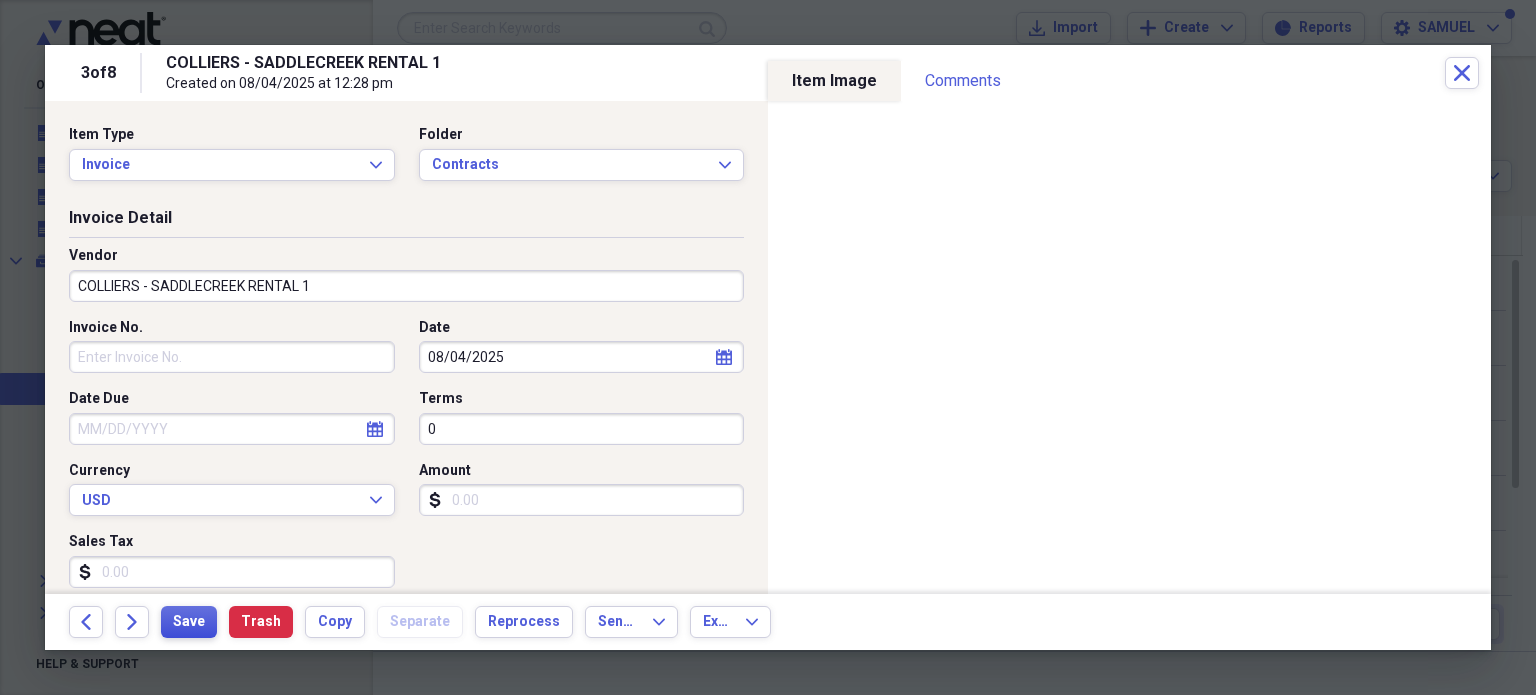 click on "Save" at bounding box center (189, 622) 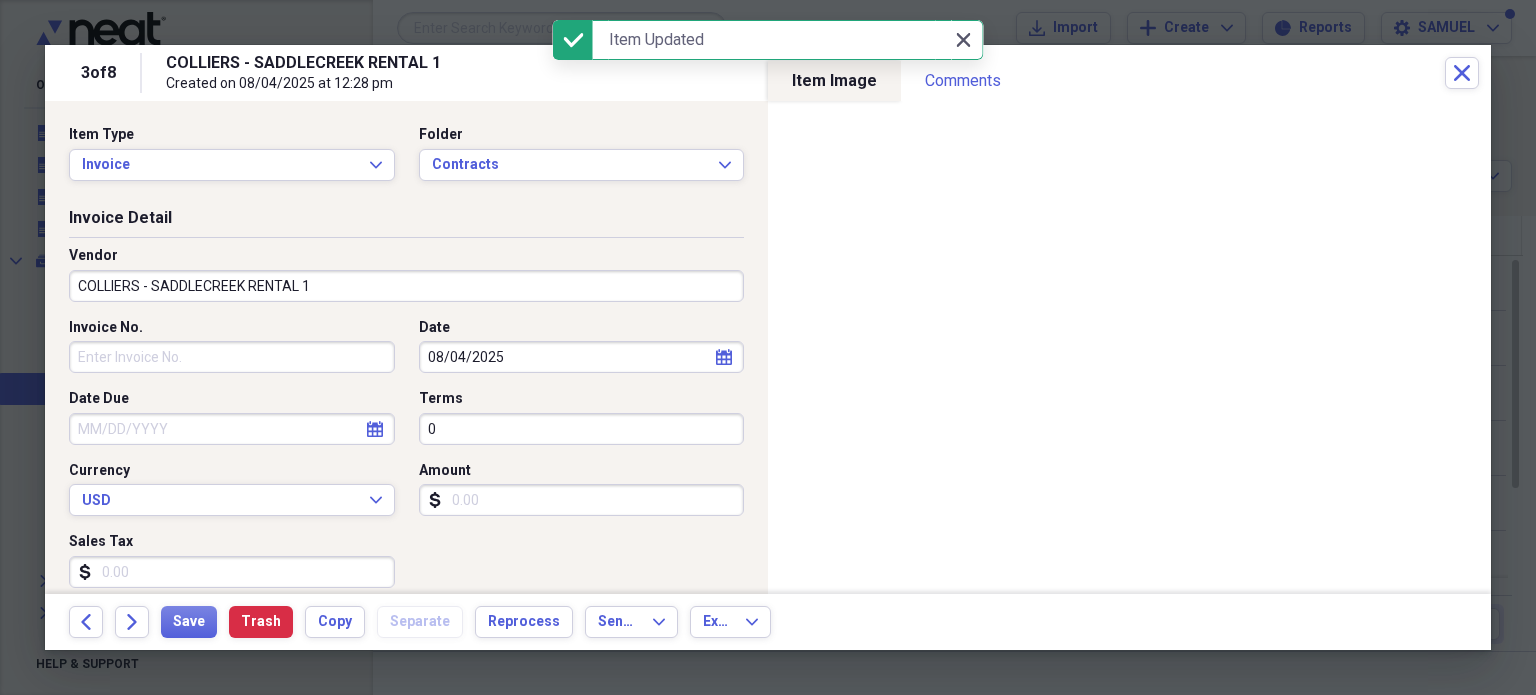 click on "Close Close" at bounding box center [963, 40] 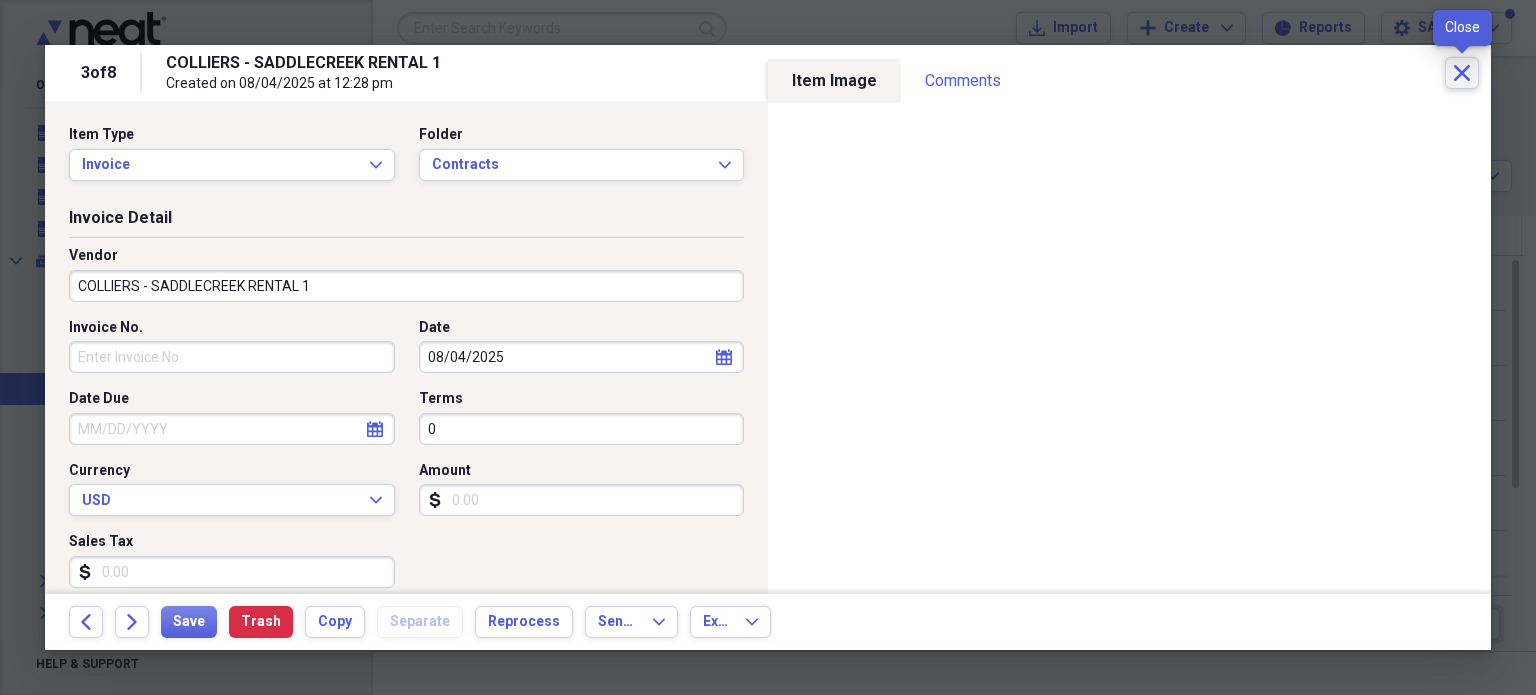 click on "Close" 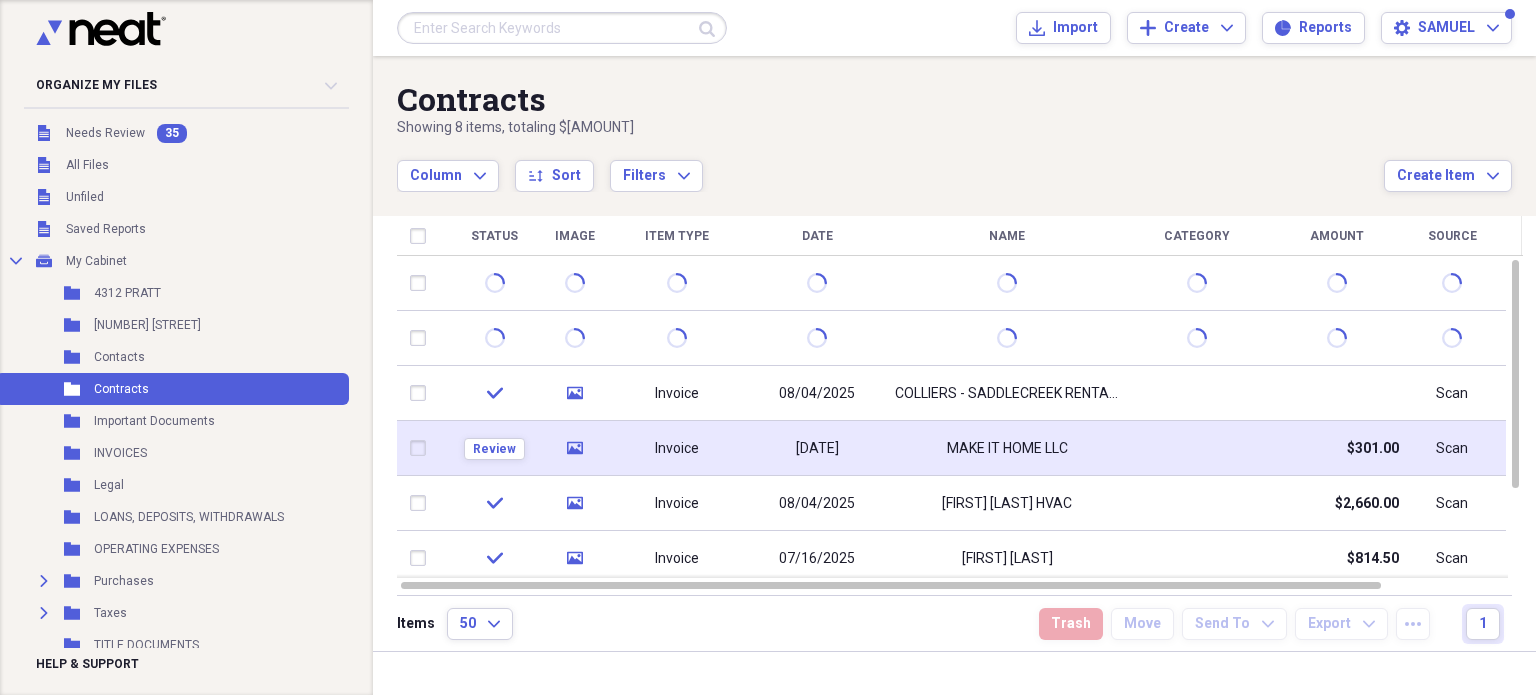click on "MAKE IT HOME LLC" at bounding box center [1007, 448] 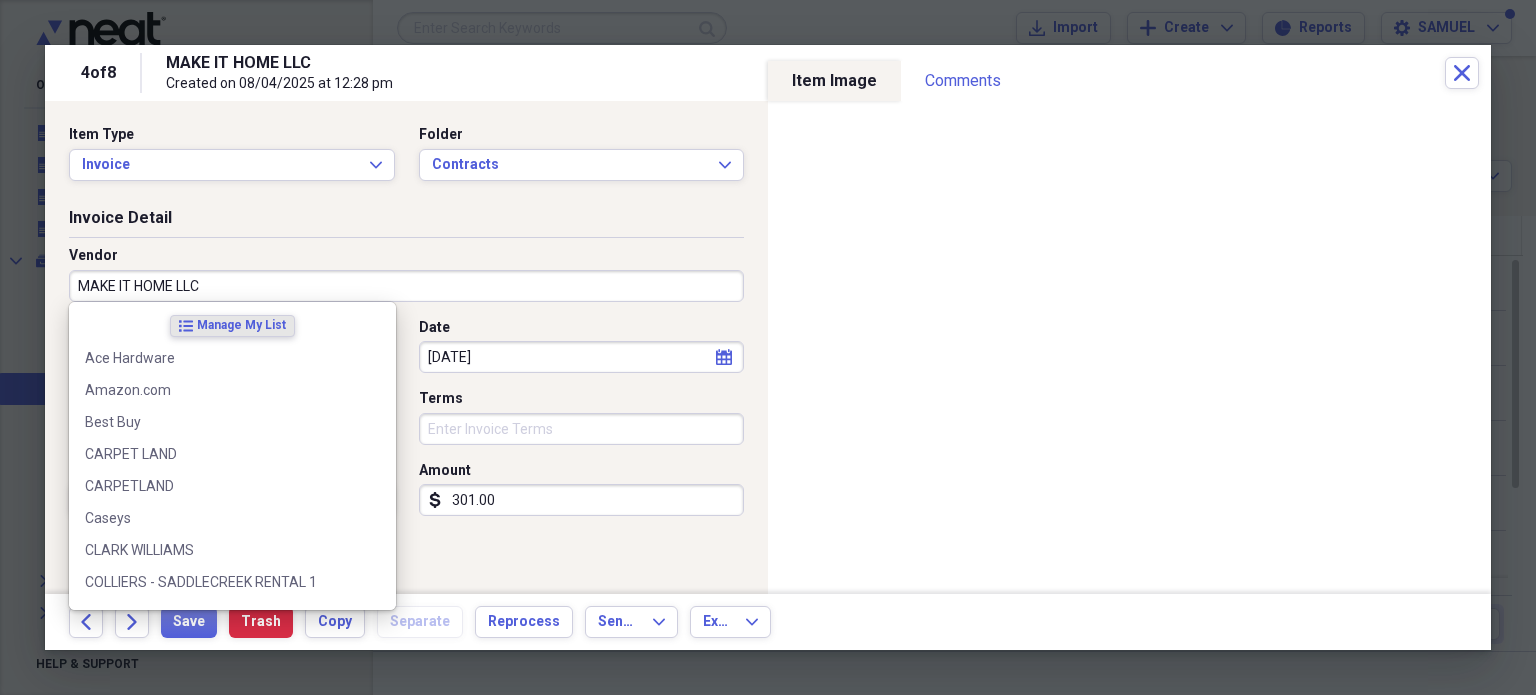 click on "MAKE IT HOME LLC" at bounding box center (406, 286) 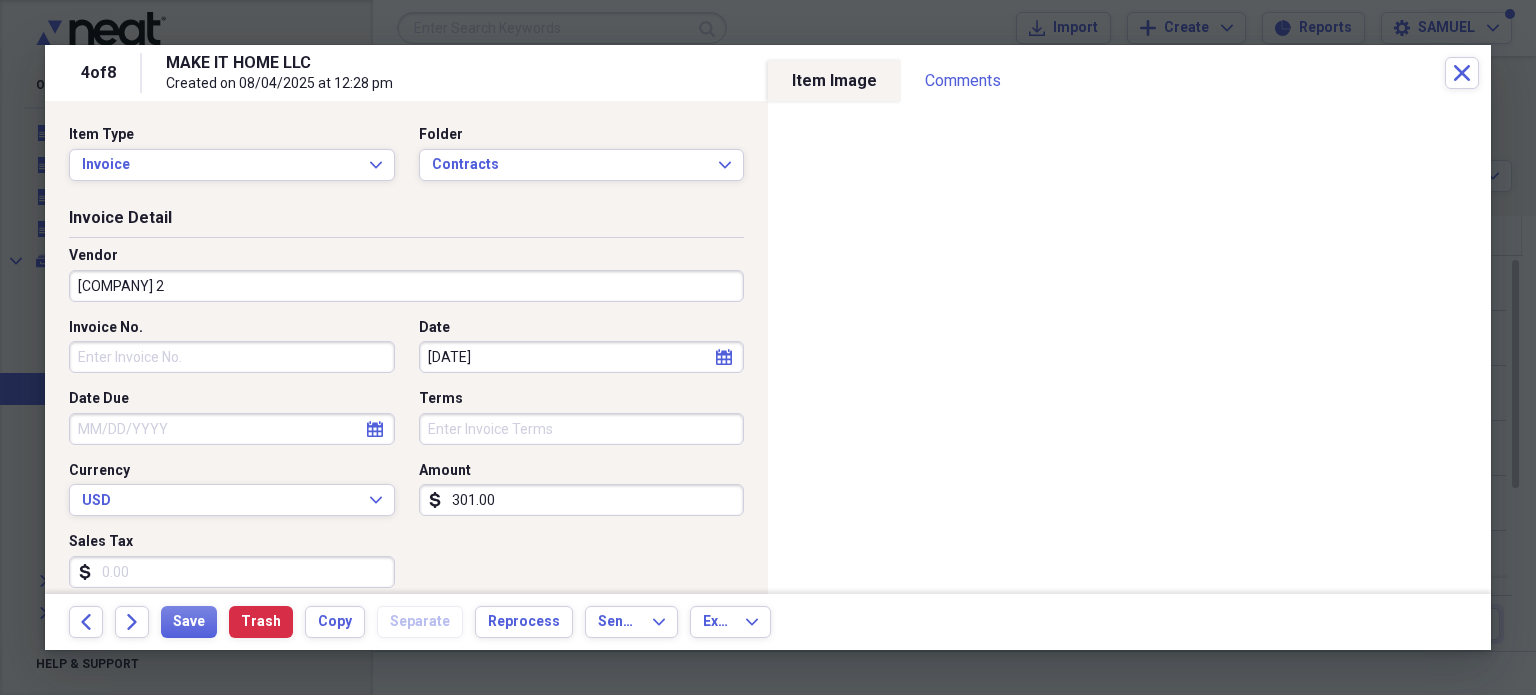 type on "[COMPANY] 2" 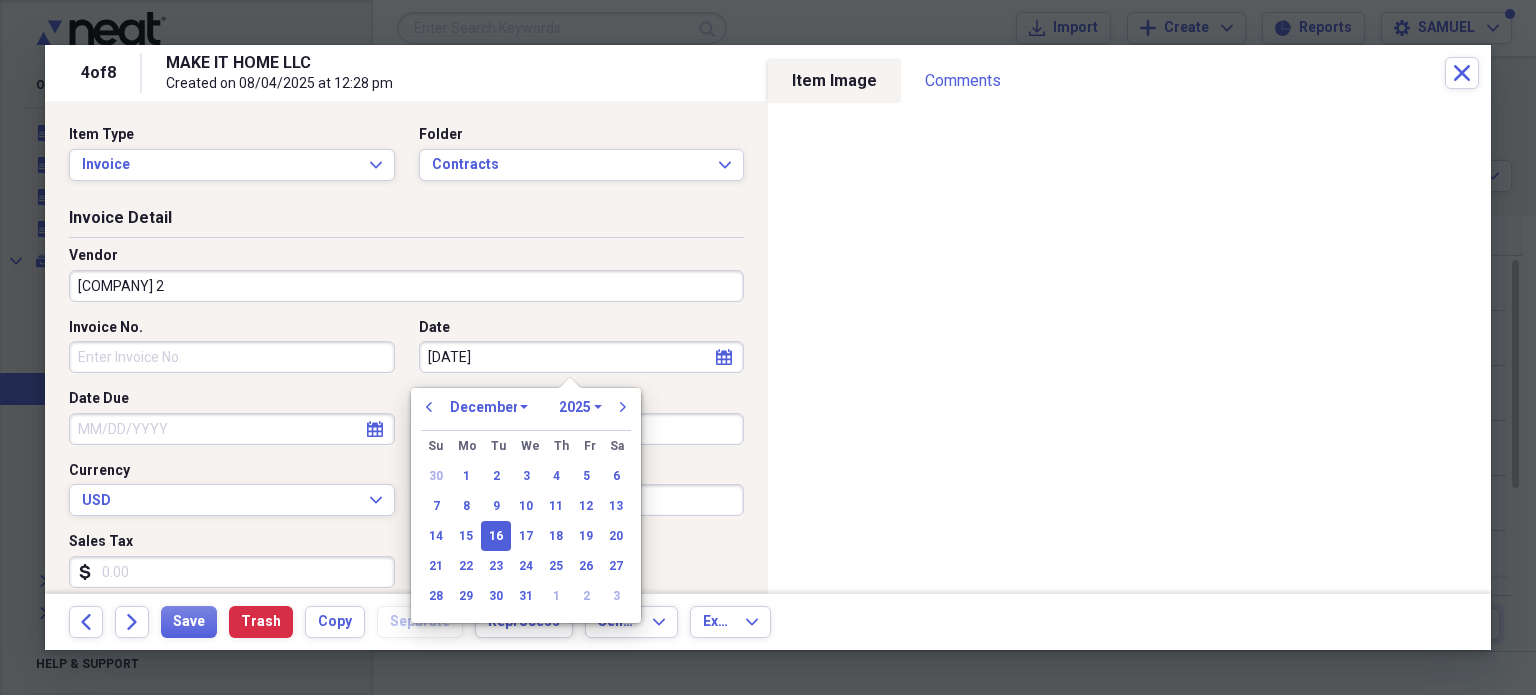 drag, startPoint x: 459, startPoint y: 355, endPoint x: 340, endPoint y: 363, distance: 119.26861 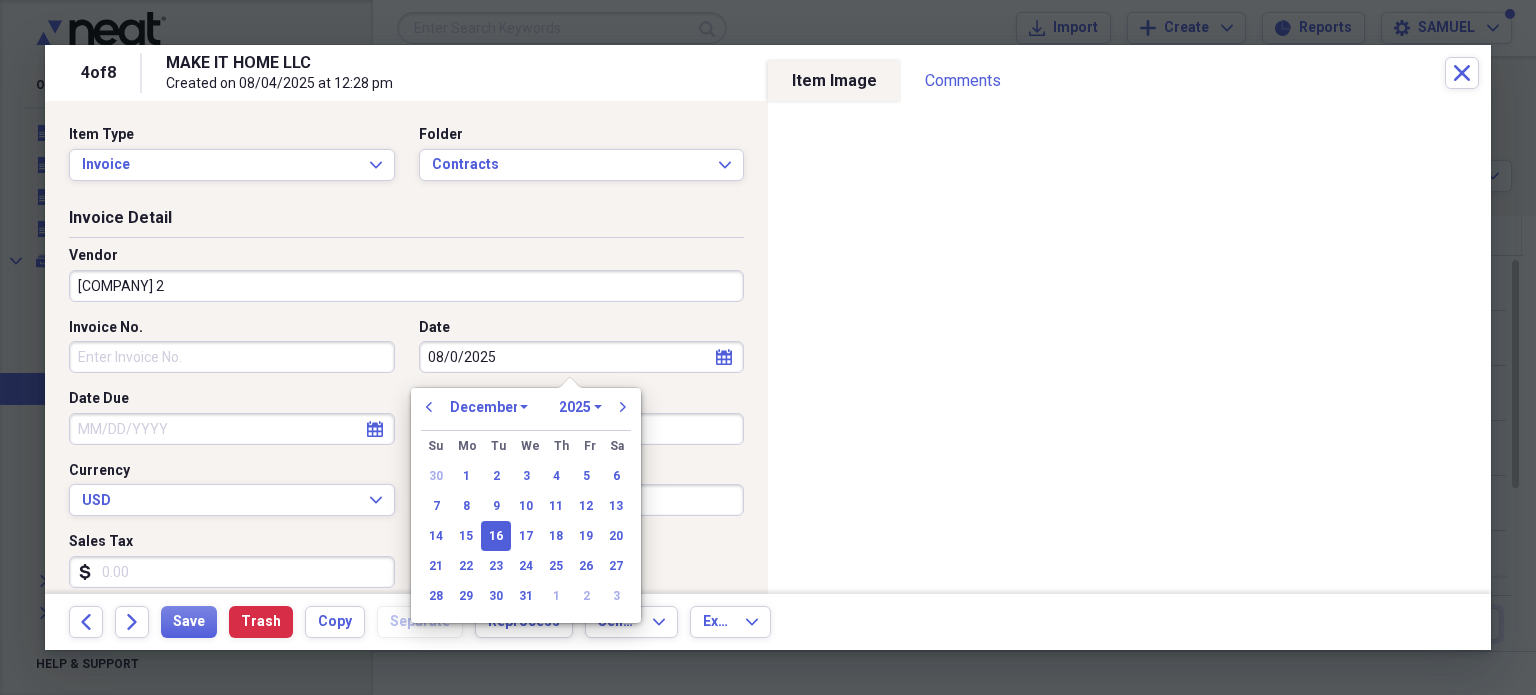 type on "08/04/2025" 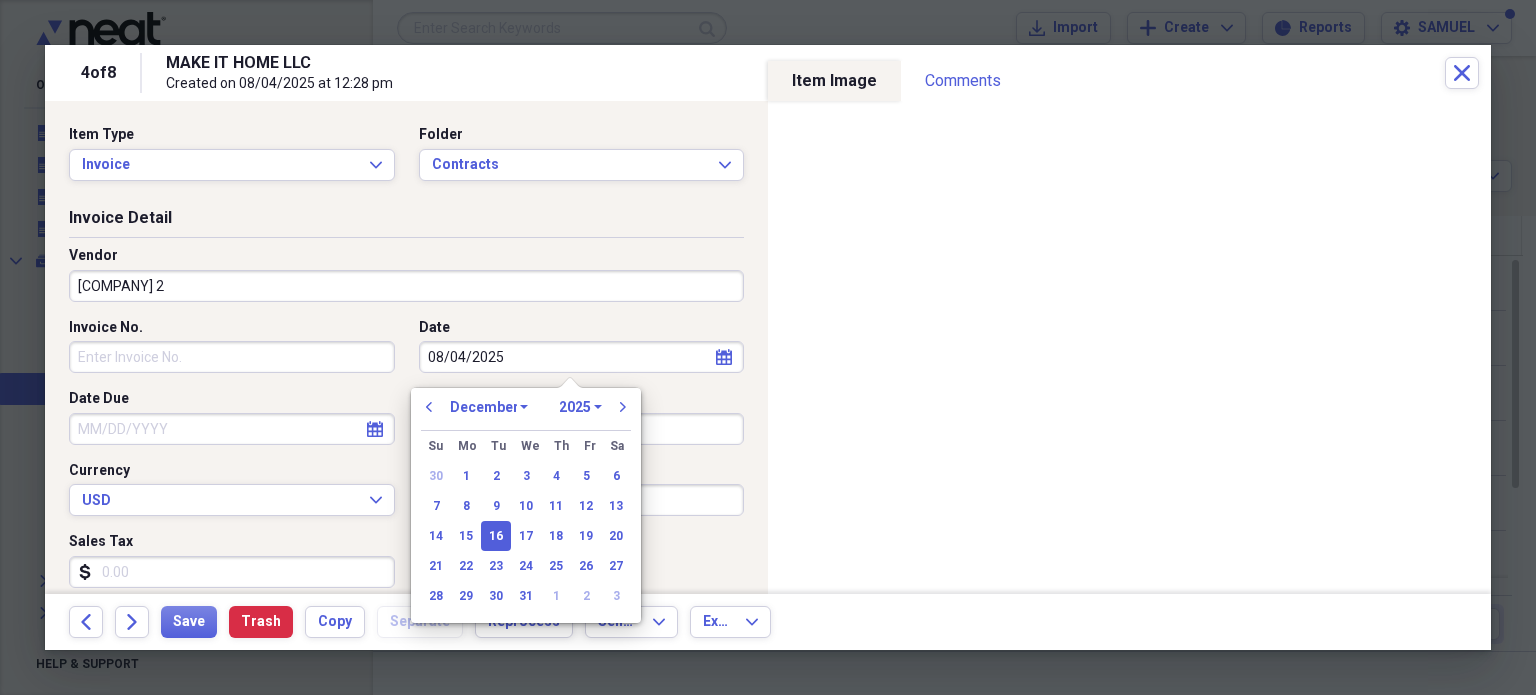 select on "7" 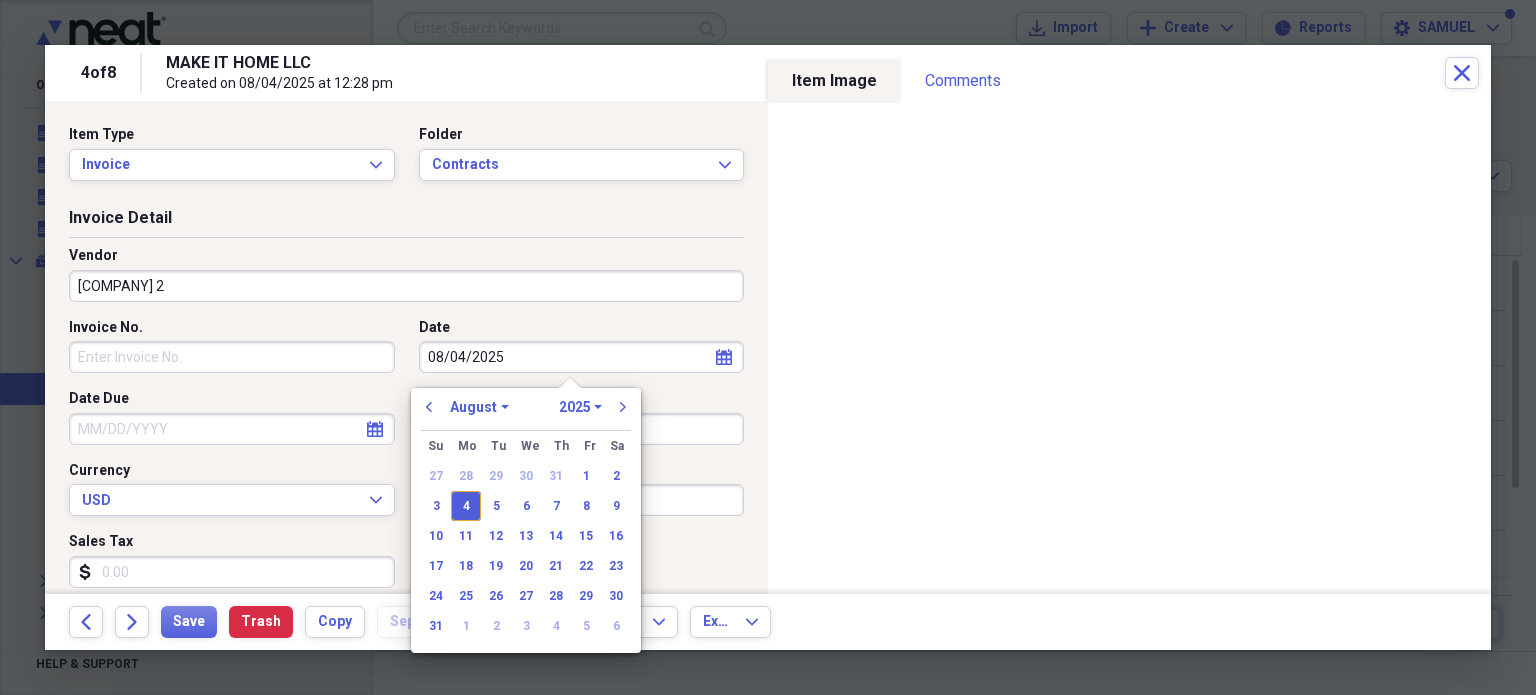 type on "08/04/2025" 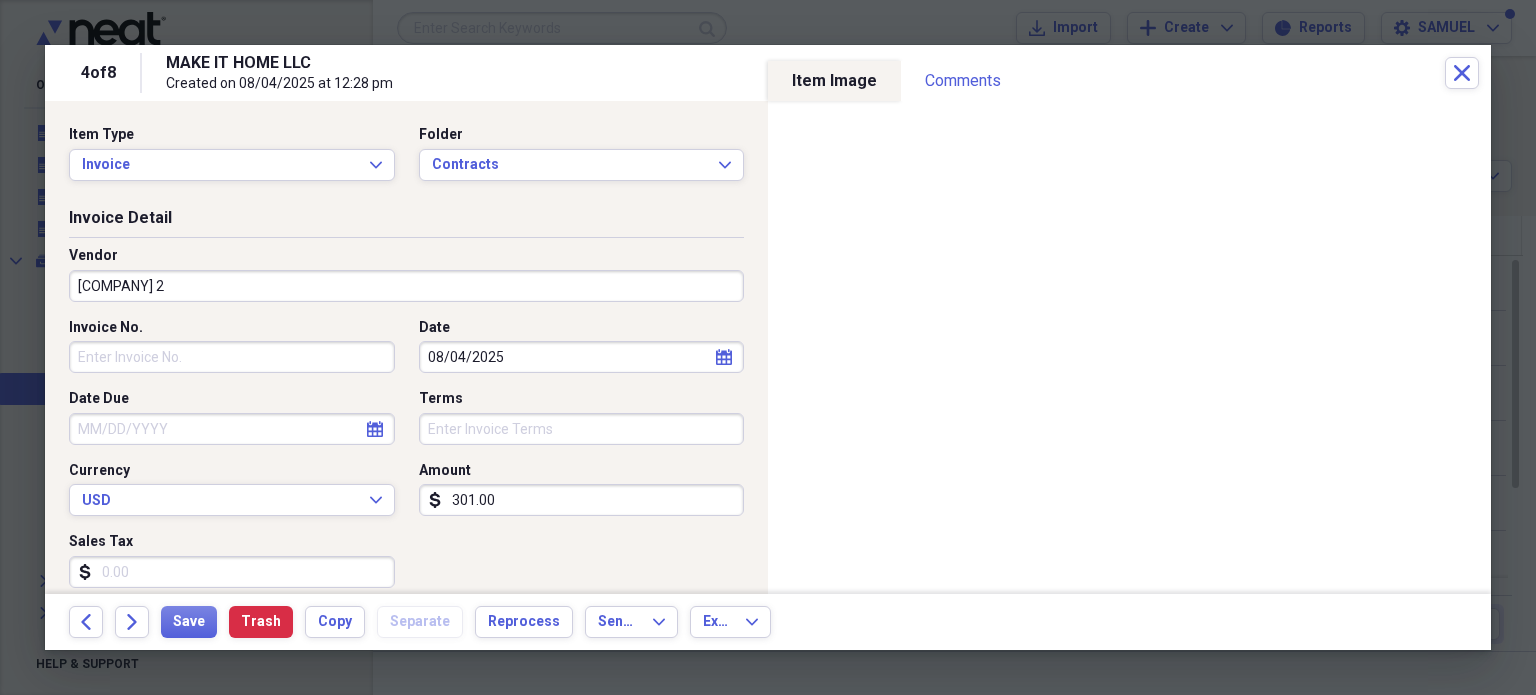 click on "Invoice Detail Vendor [COMPANY] 2 Invoice No. Date [DATE] calendar Calendar Date Due calendar Calendar Terms Currency USD Expand Amount dollar-sign 301.00 Sales Tax dollar-sign" at bounding box center (406, 410) 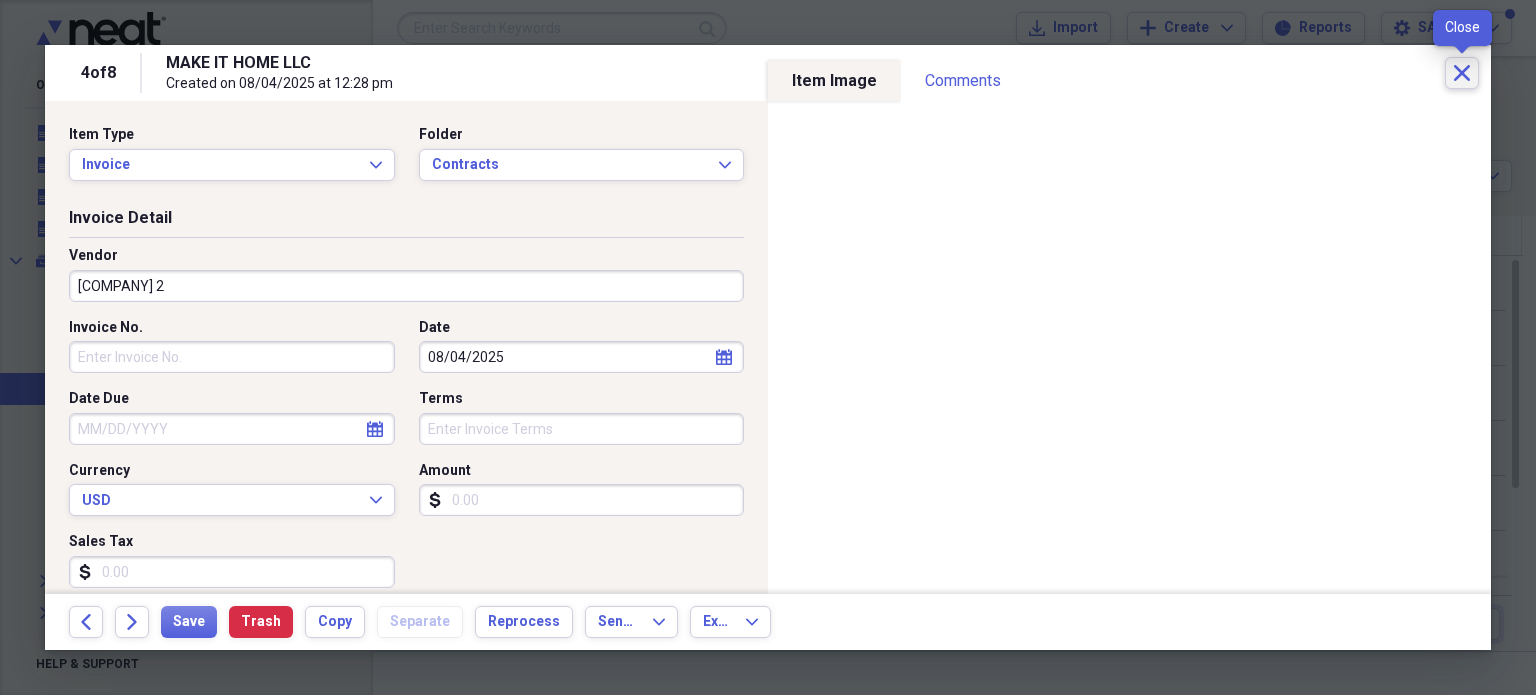 type 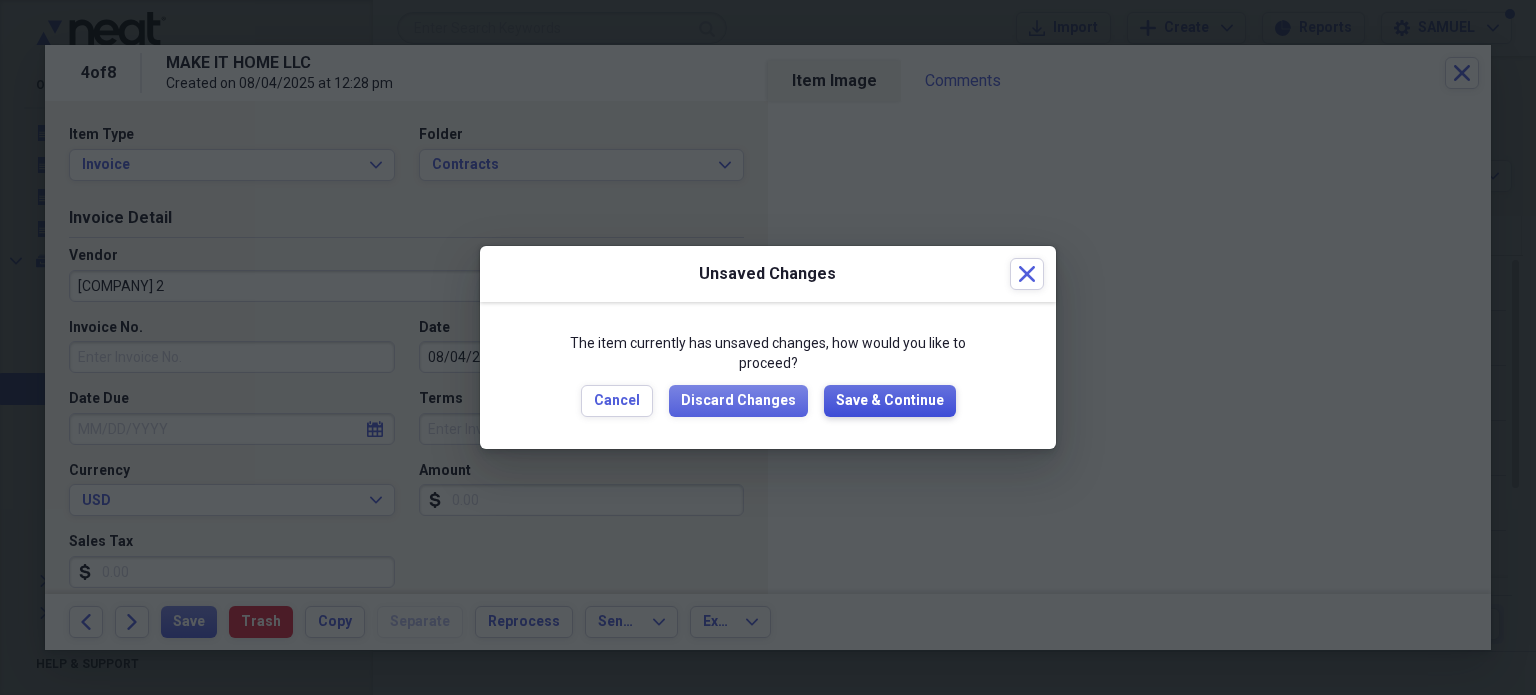 click on "Save & Continue" at bounding box center [890, 401] 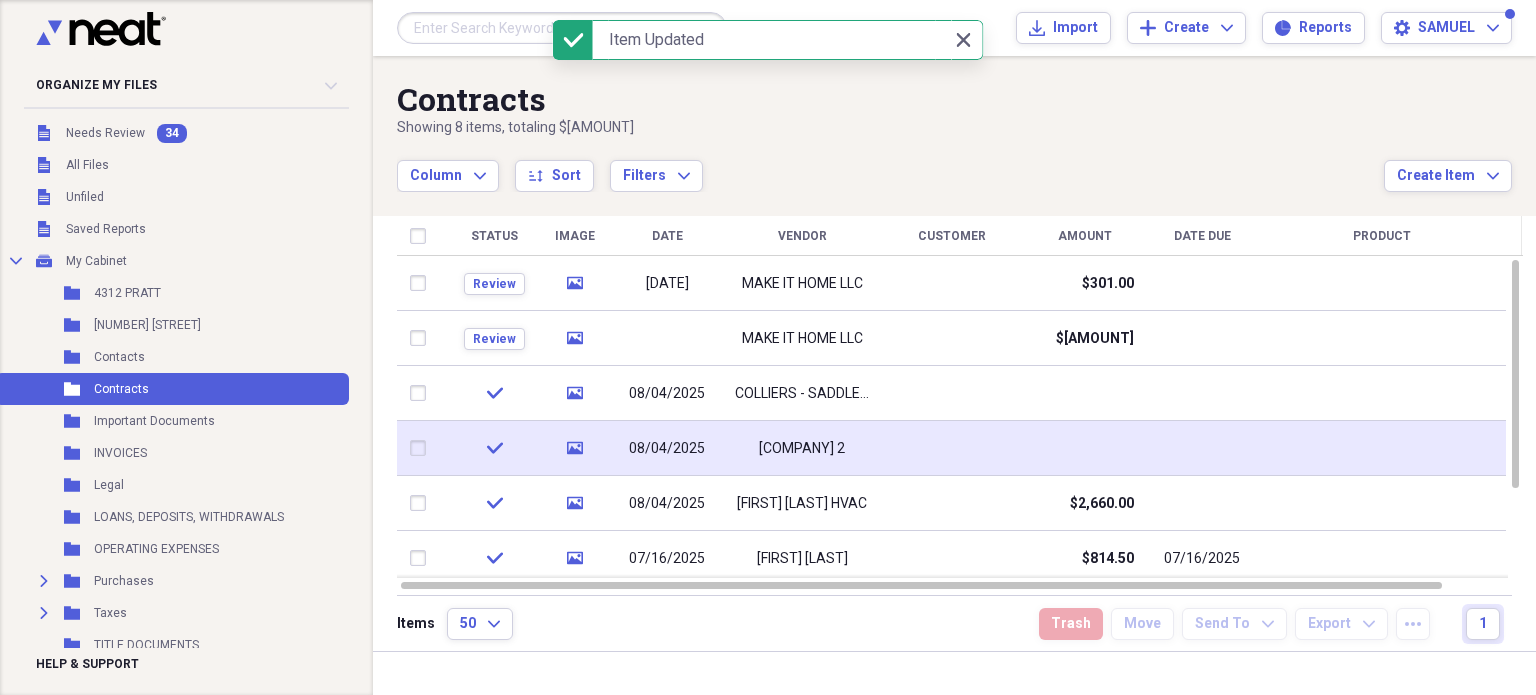 click at bounding box center [952, 448] 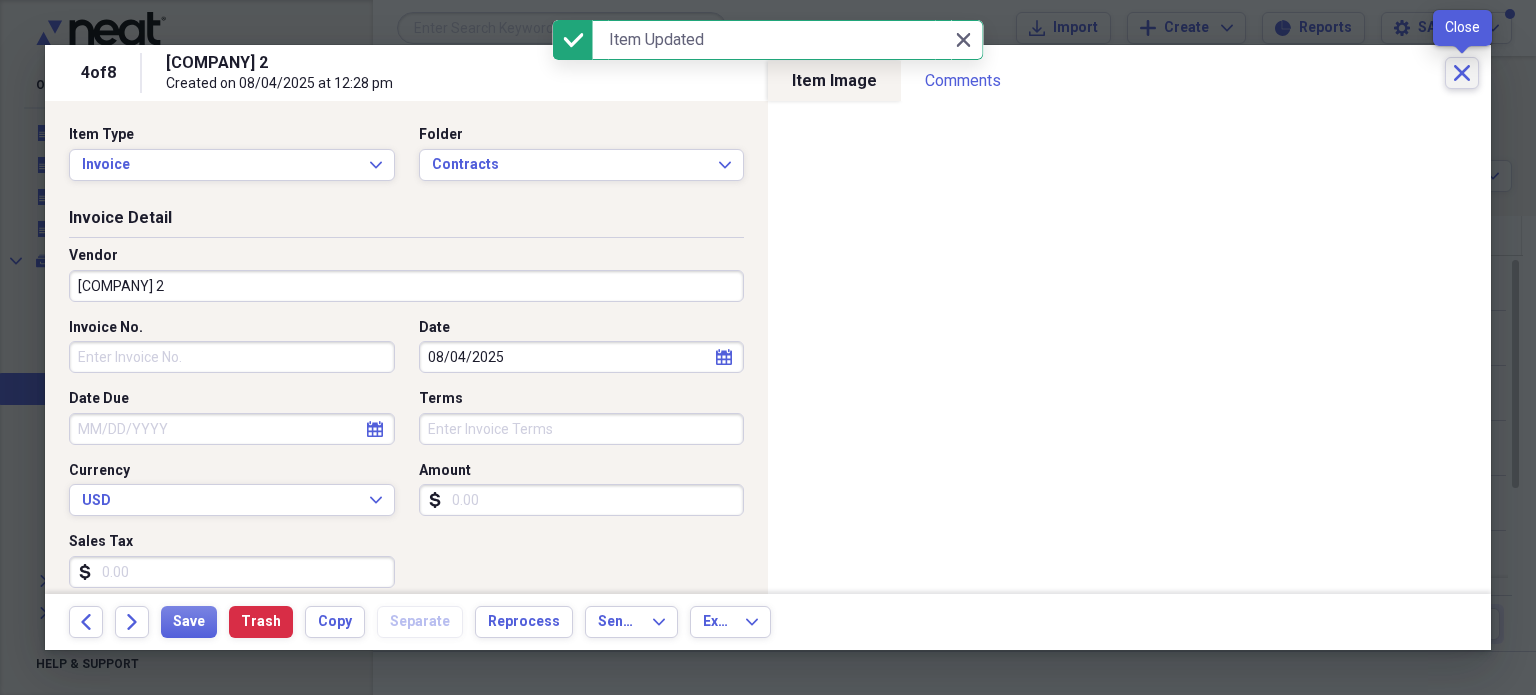 click on "Close" at bounding box center (1462, 73) 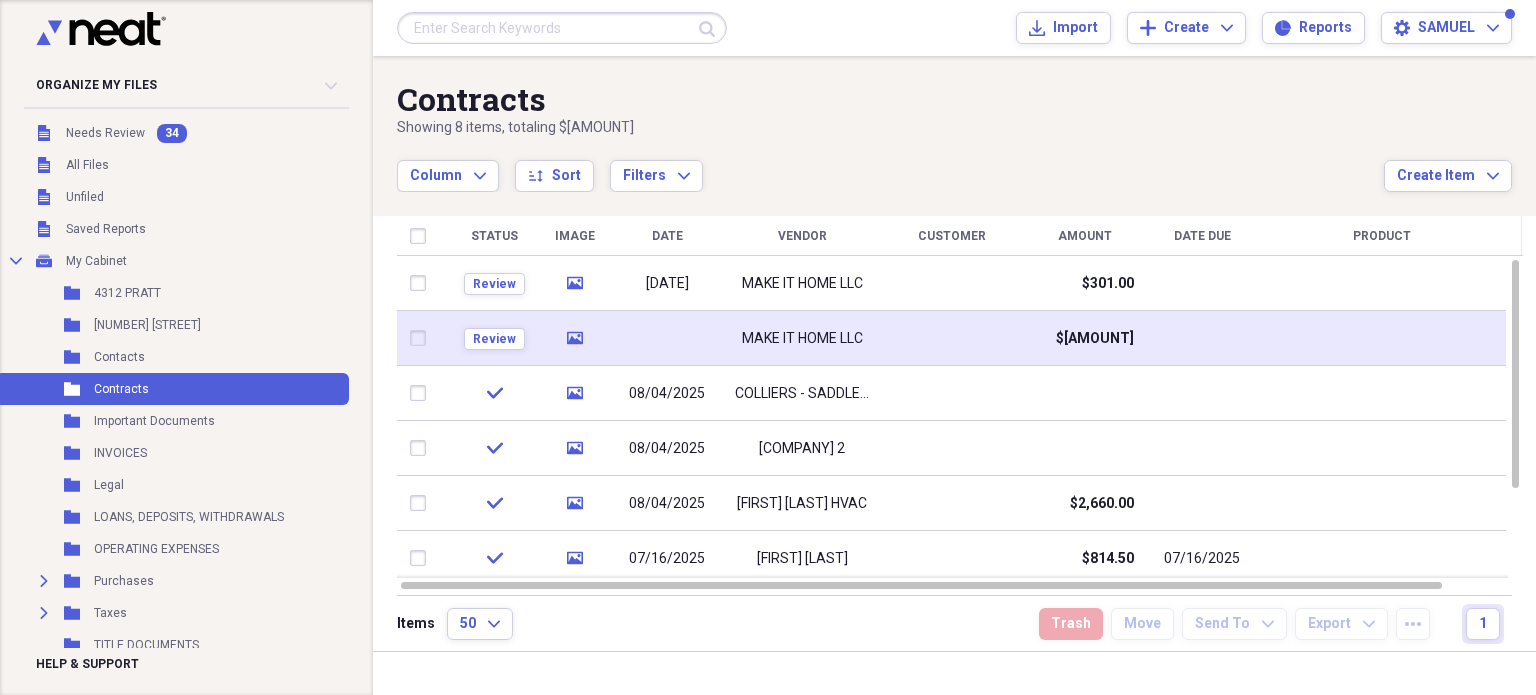 click at bounding box center [422, 338] 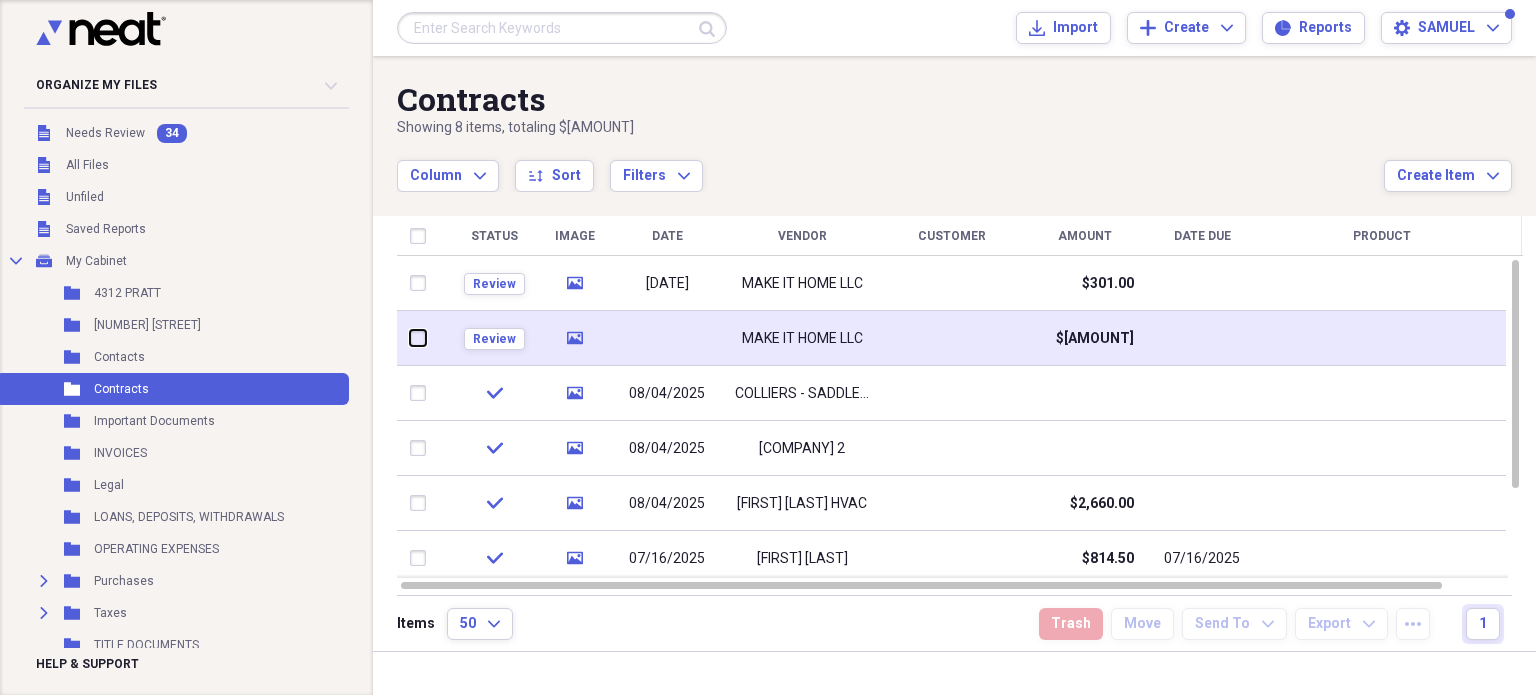 click at bounding box center (410, 338) 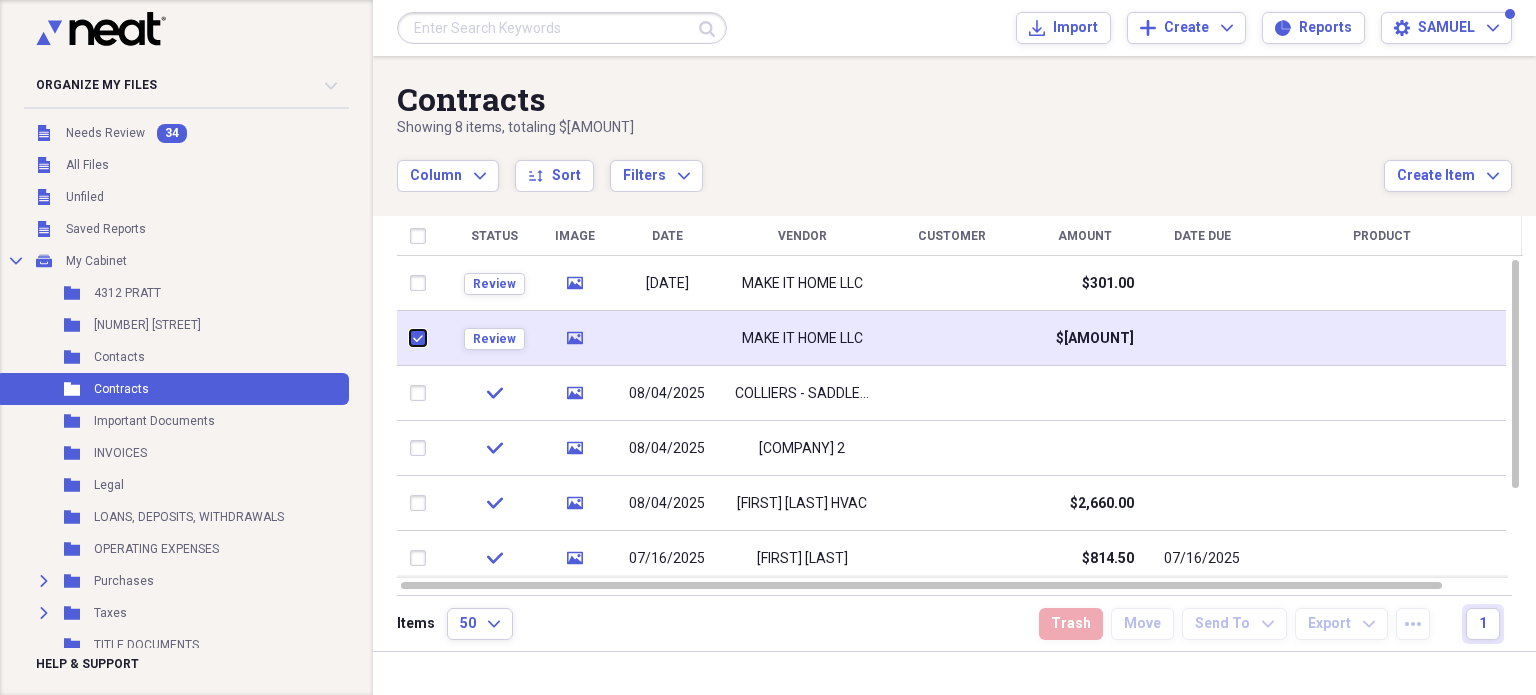 checkbox on "true" 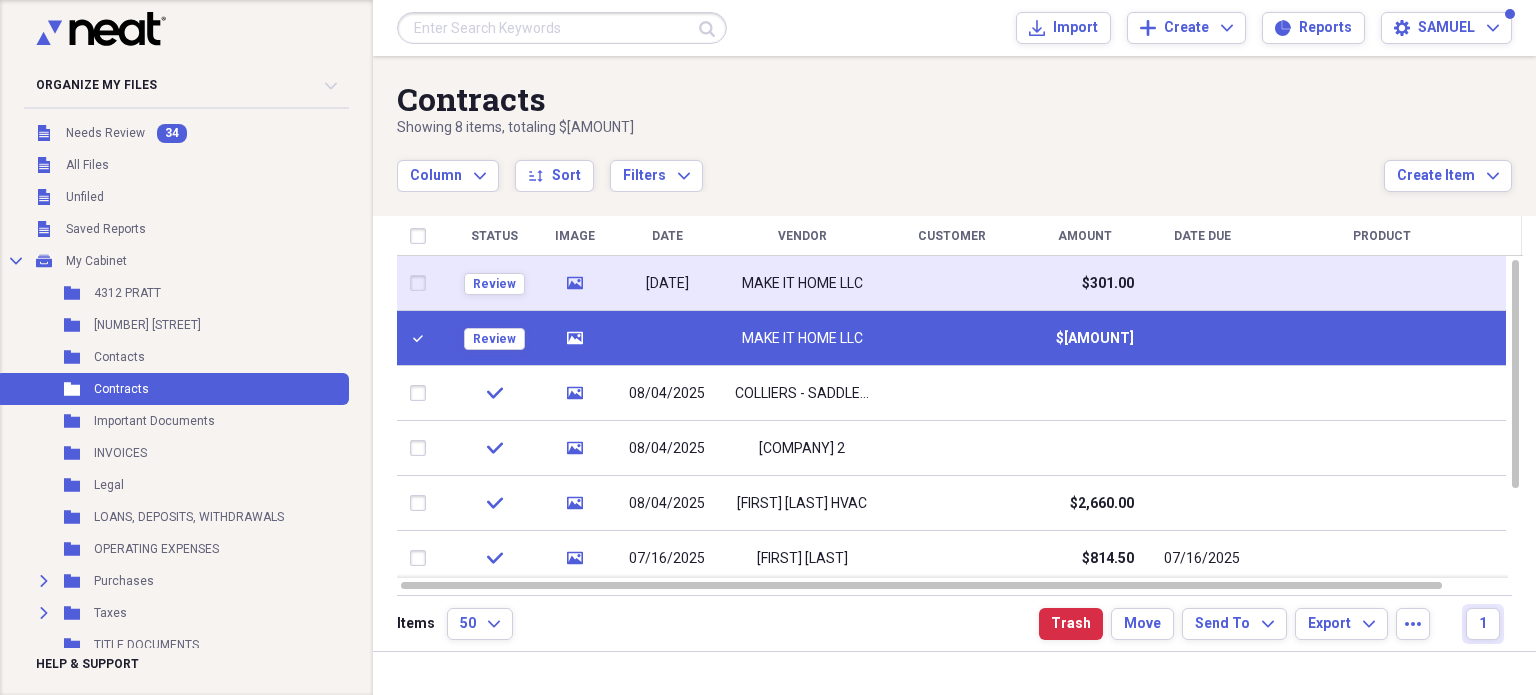 click at bounding box center [422, 283] 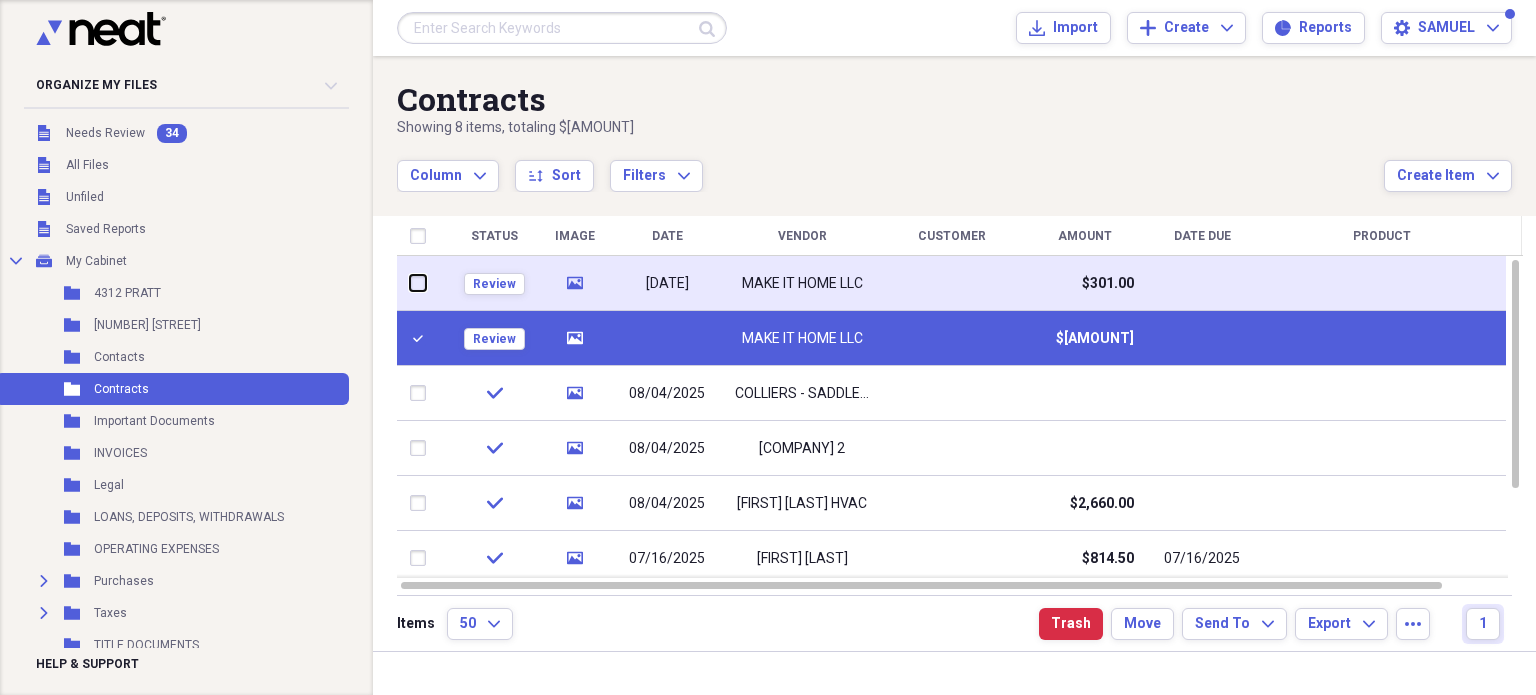 click at bounding box center [410, 283] 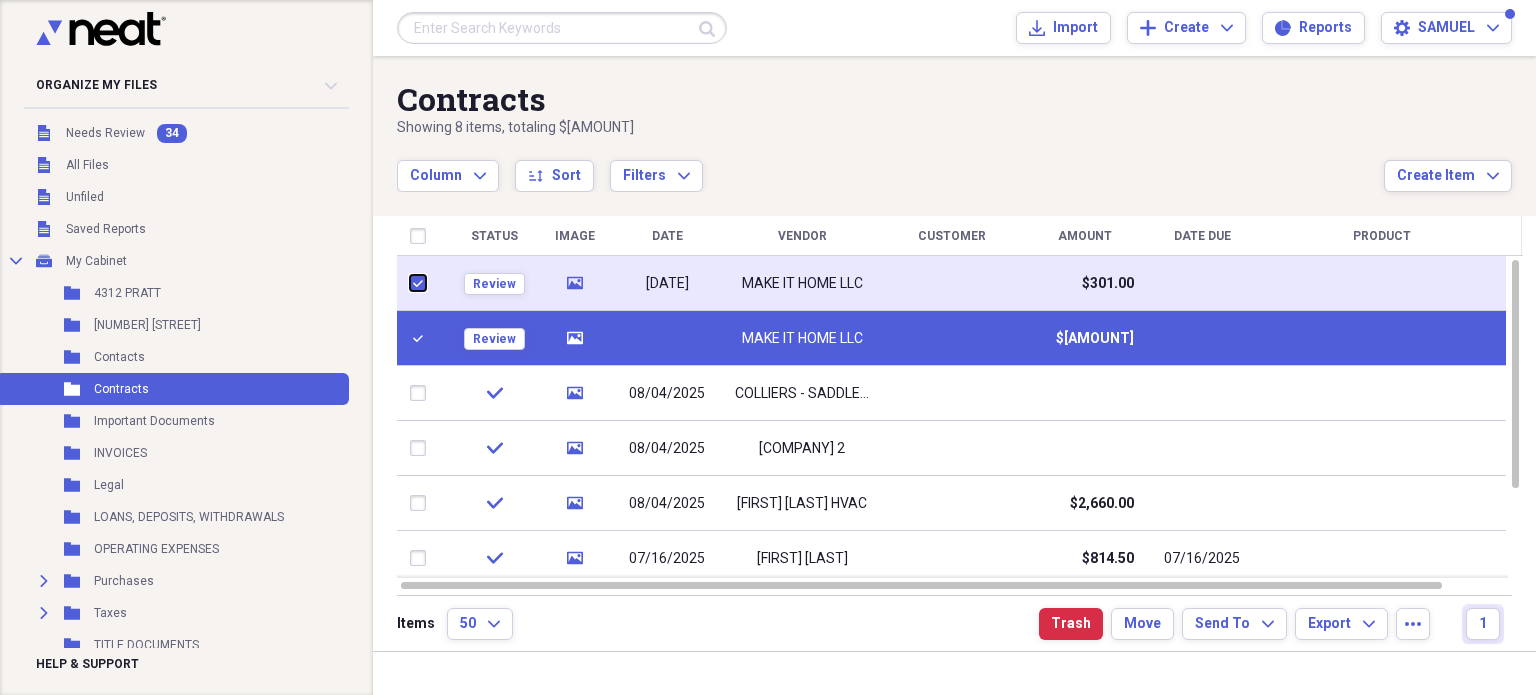 checkbox on "true" 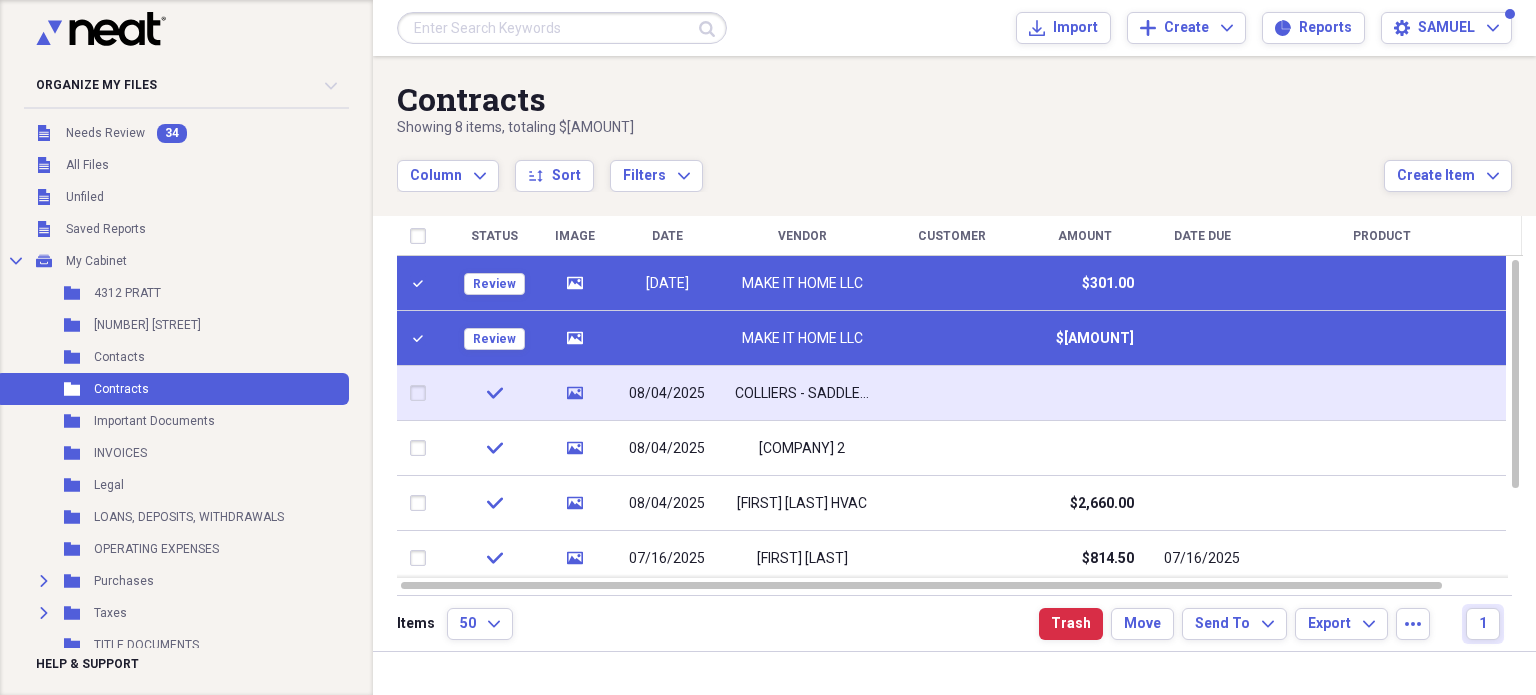 click at bounding box center [422, 393] 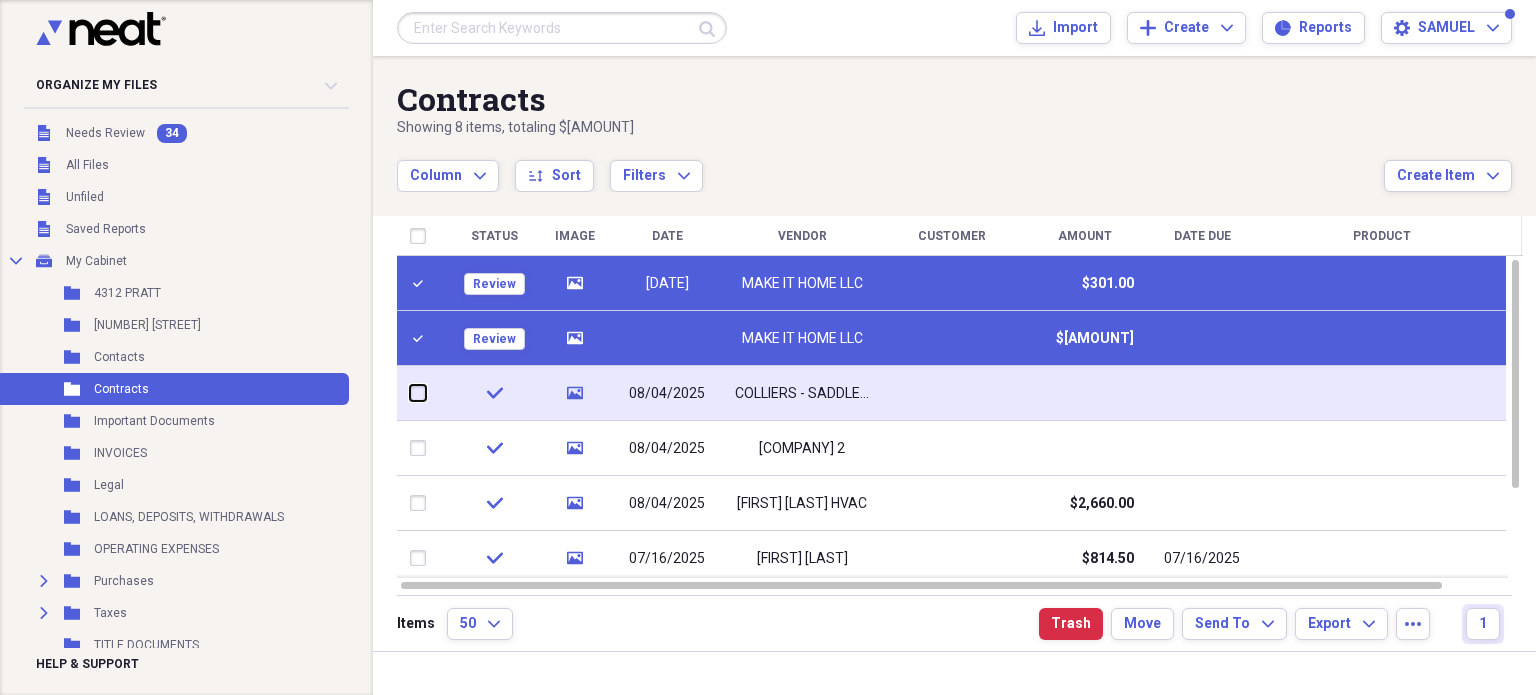 click at bounding box center (410, 393) 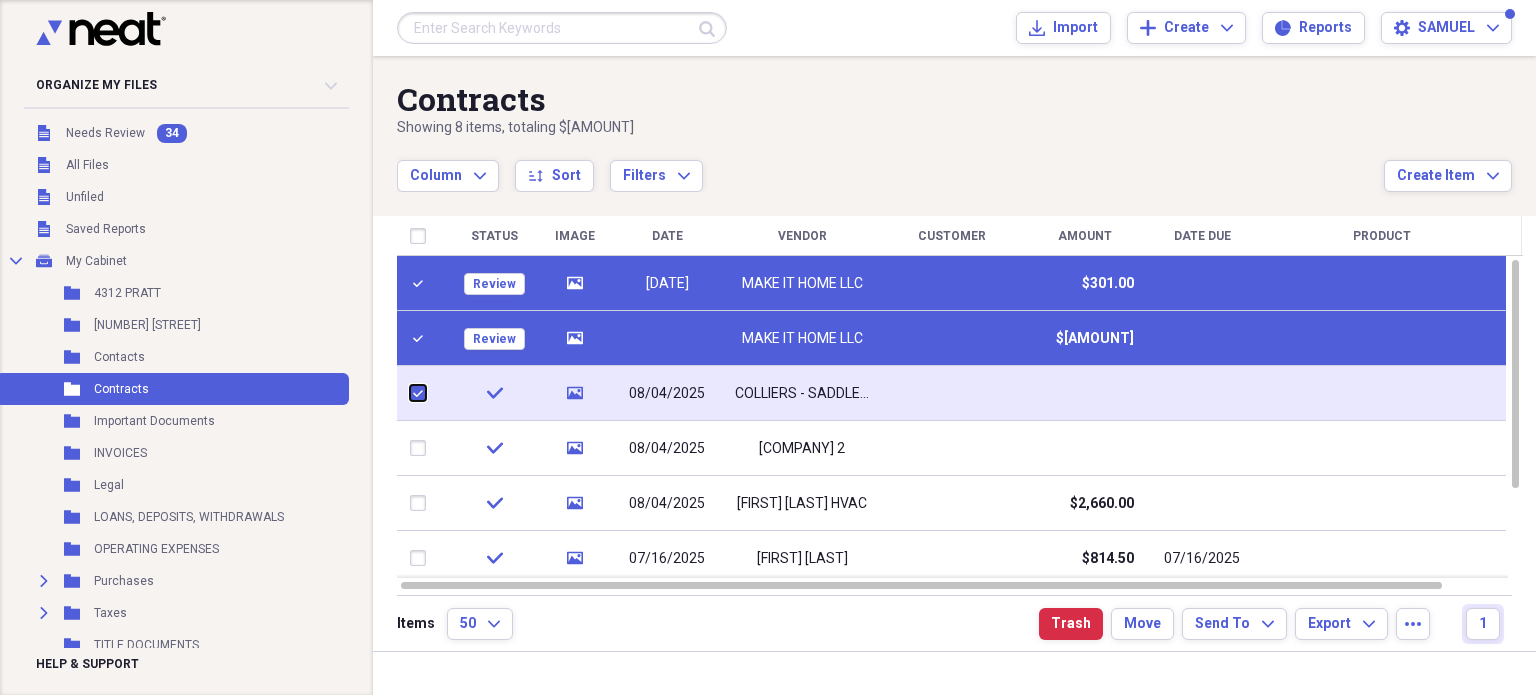 checkbox on "true" 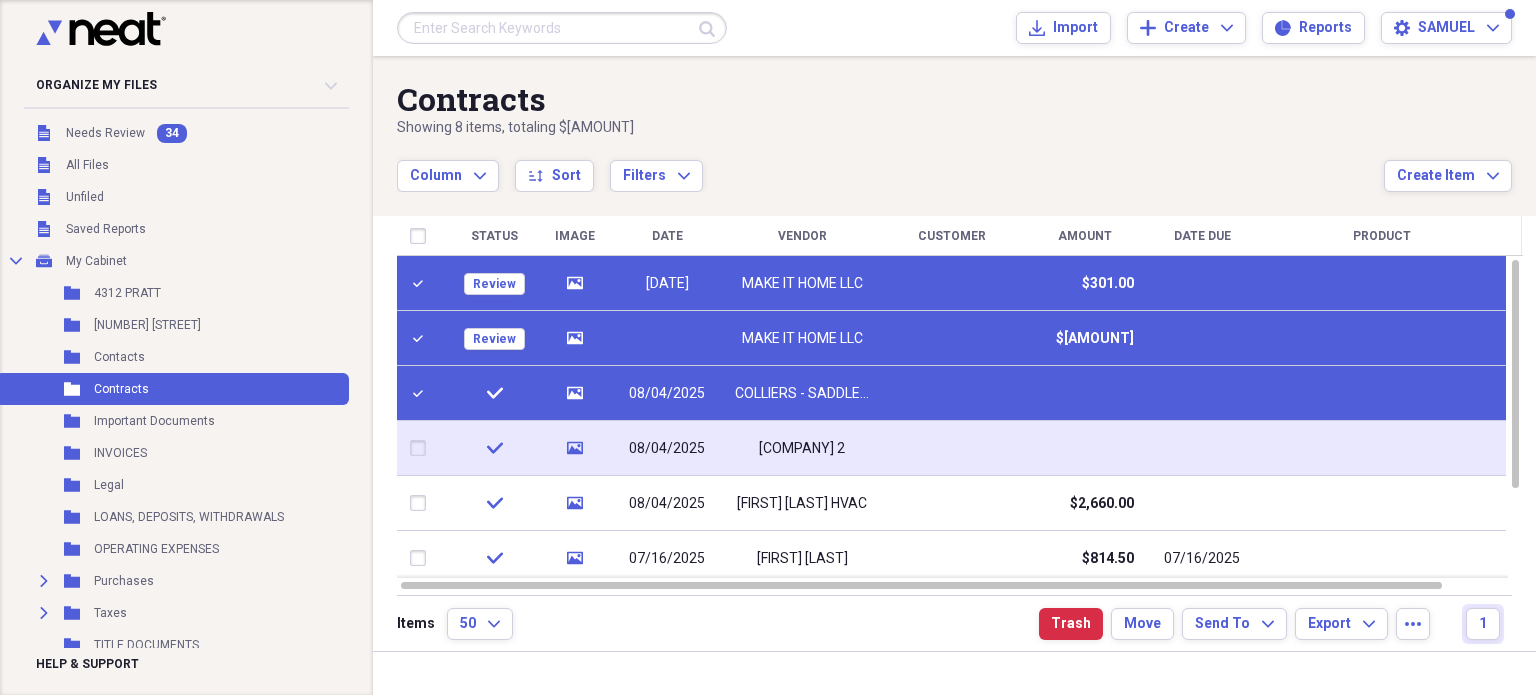 click at bounding box center [422, 448] 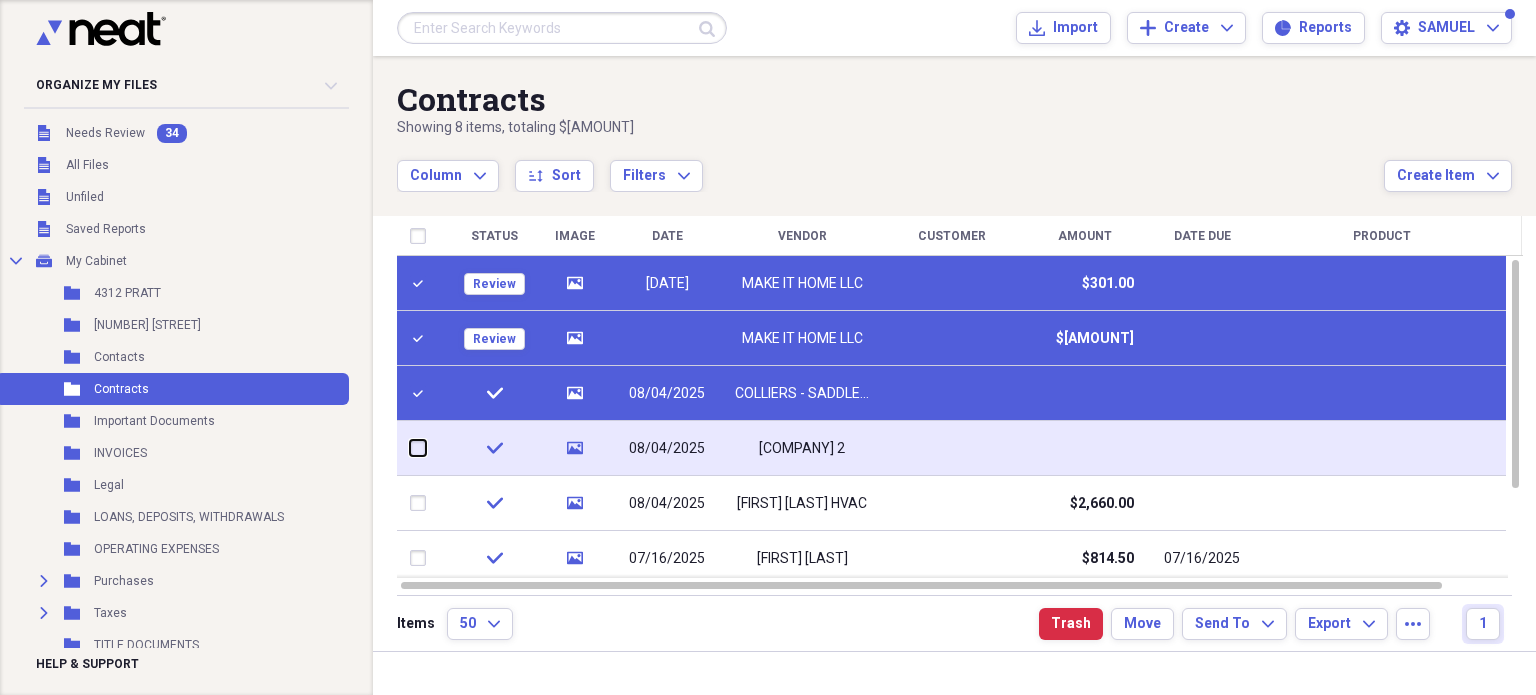 click at bounding box center [410, 448] 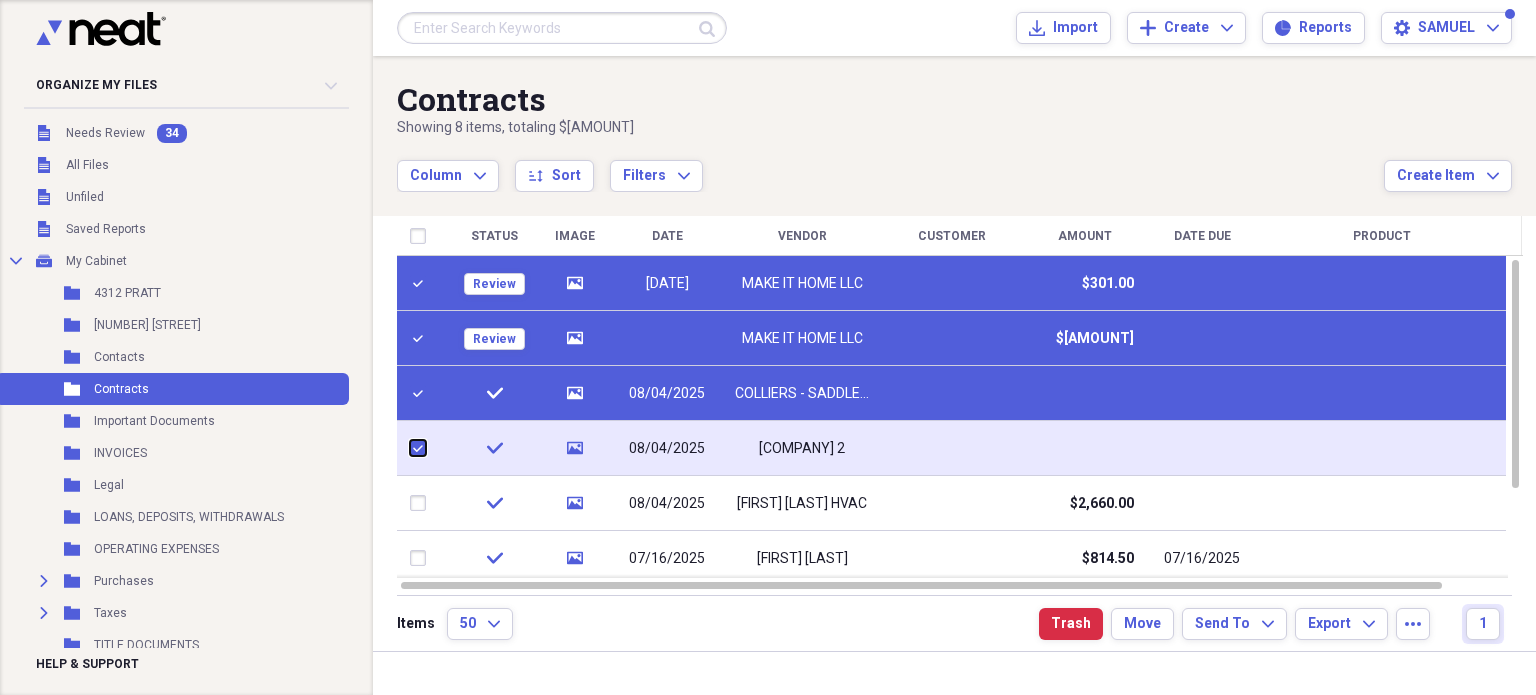 checkbox on "true" 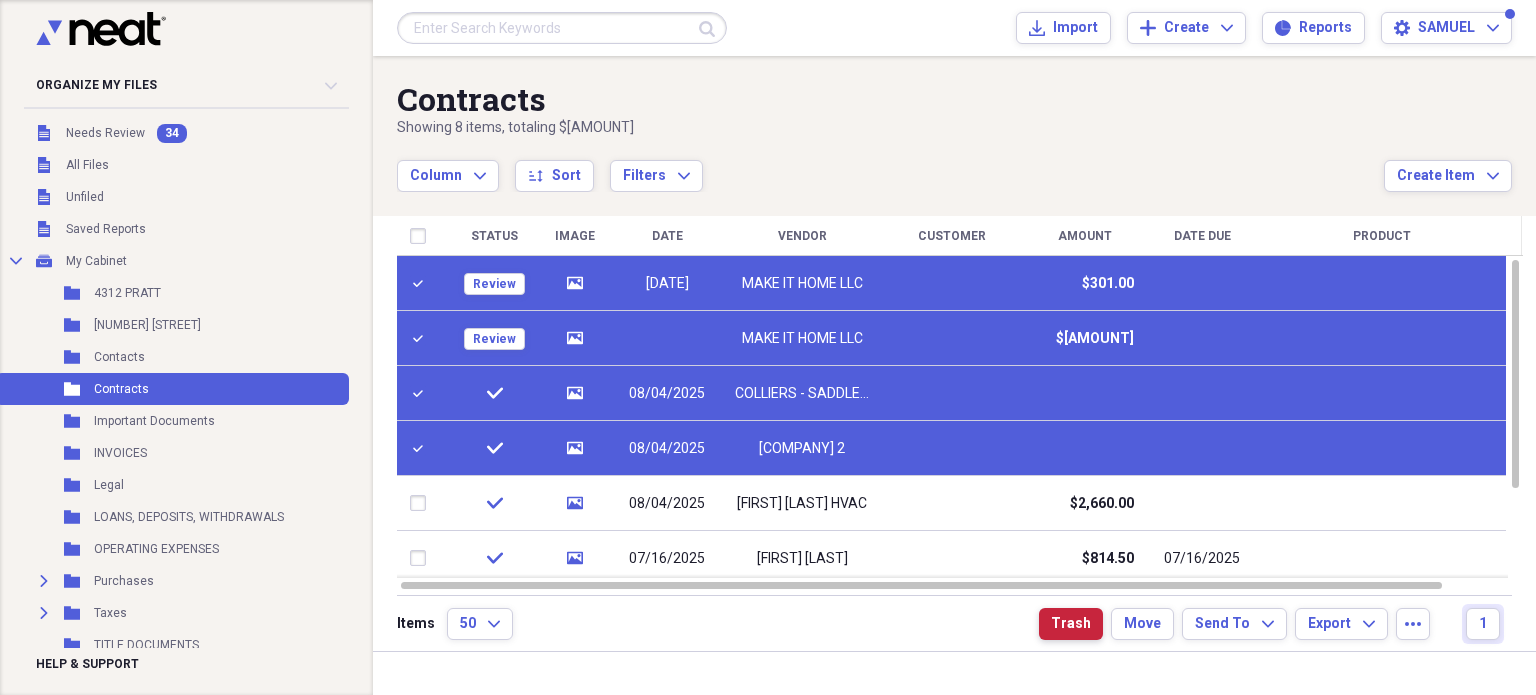 click on "Trash" at bounding box center [1071, 624] 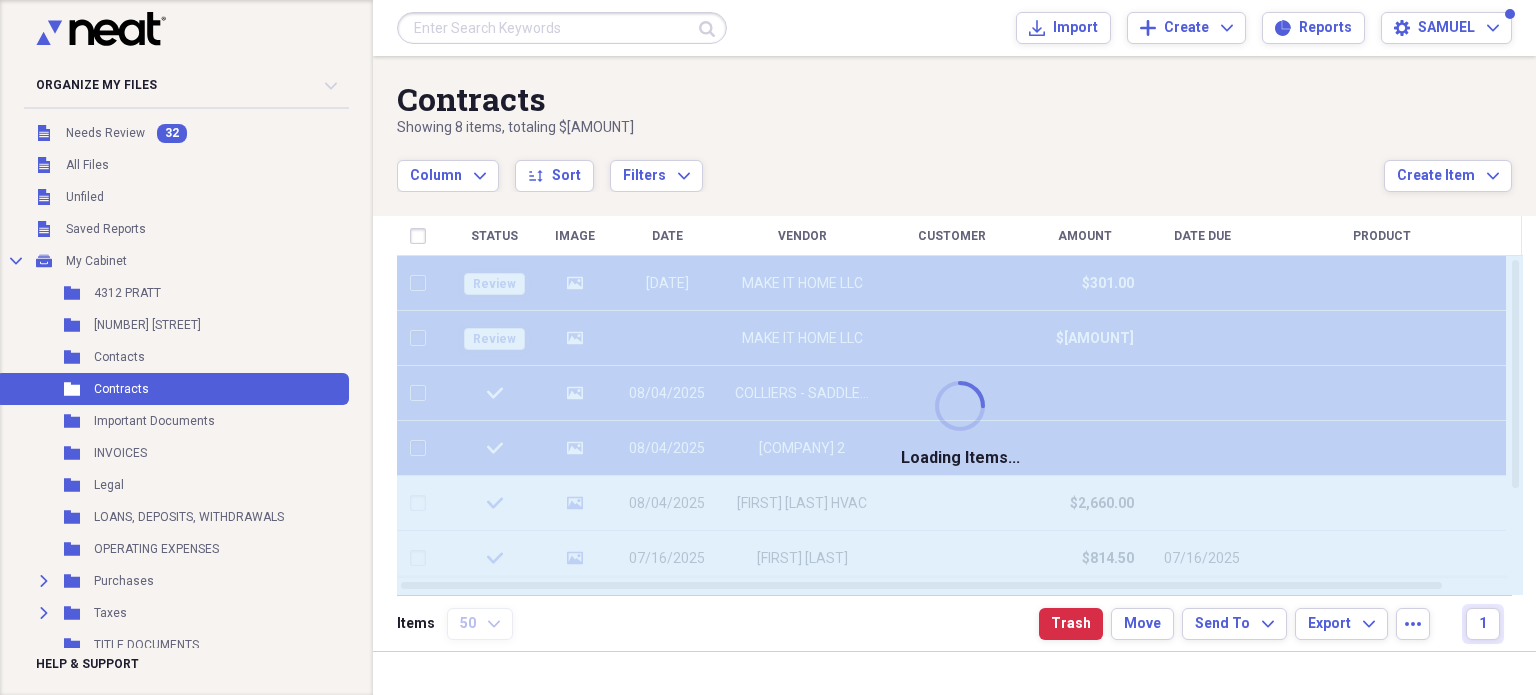 checkbox on "false" 